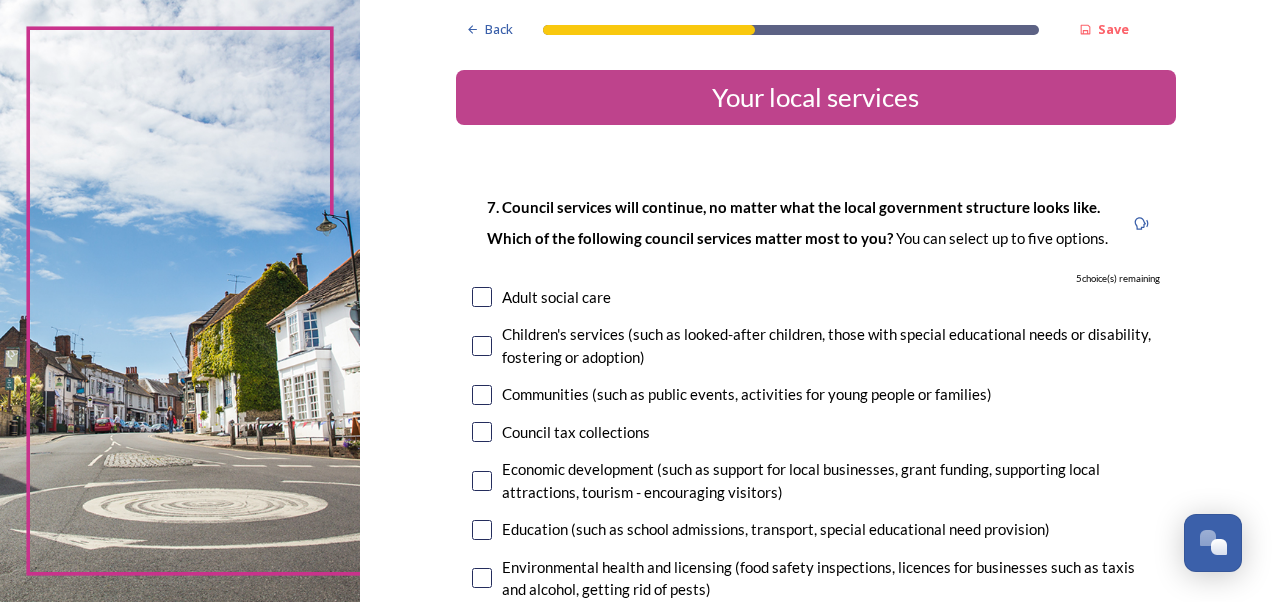 scroll, scrollTop: 0, scrollLeft: 0, axis: both 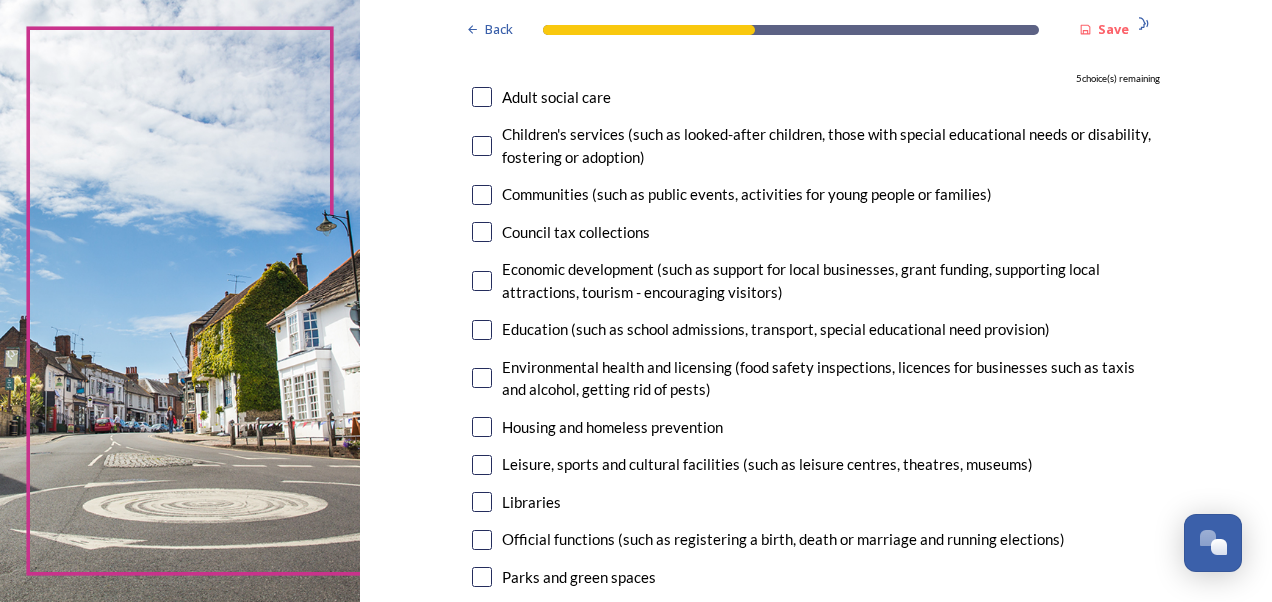 click at bounding box center [482, 146] 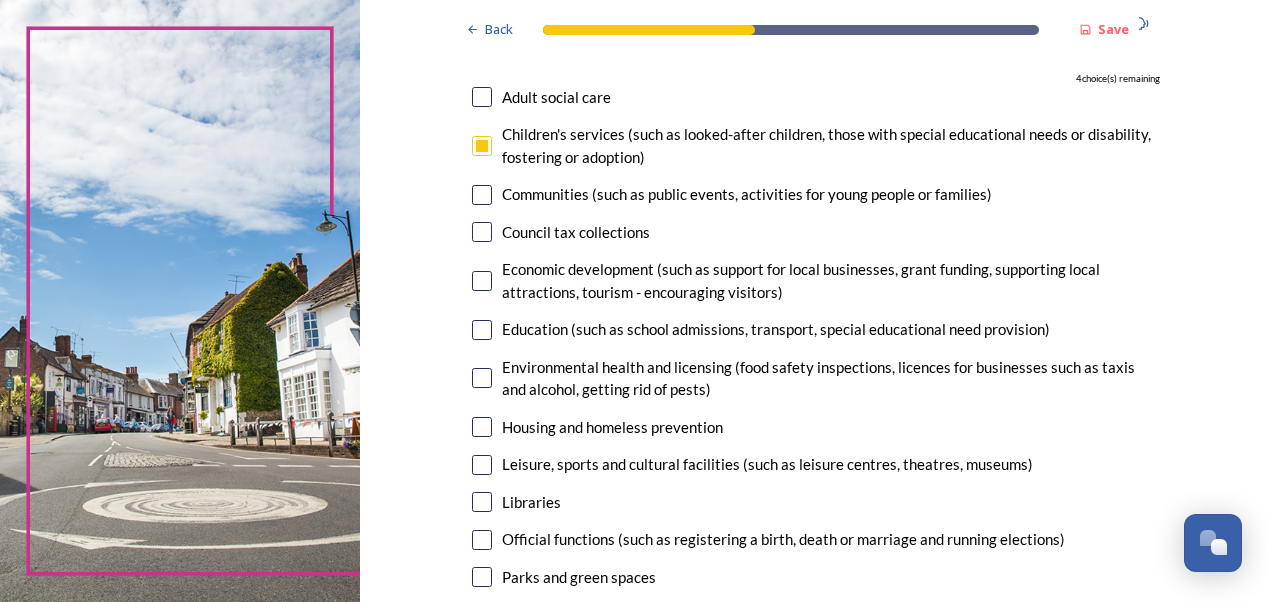scroll, scrollTop: 300, scrollLeft: 0, axis: vertical 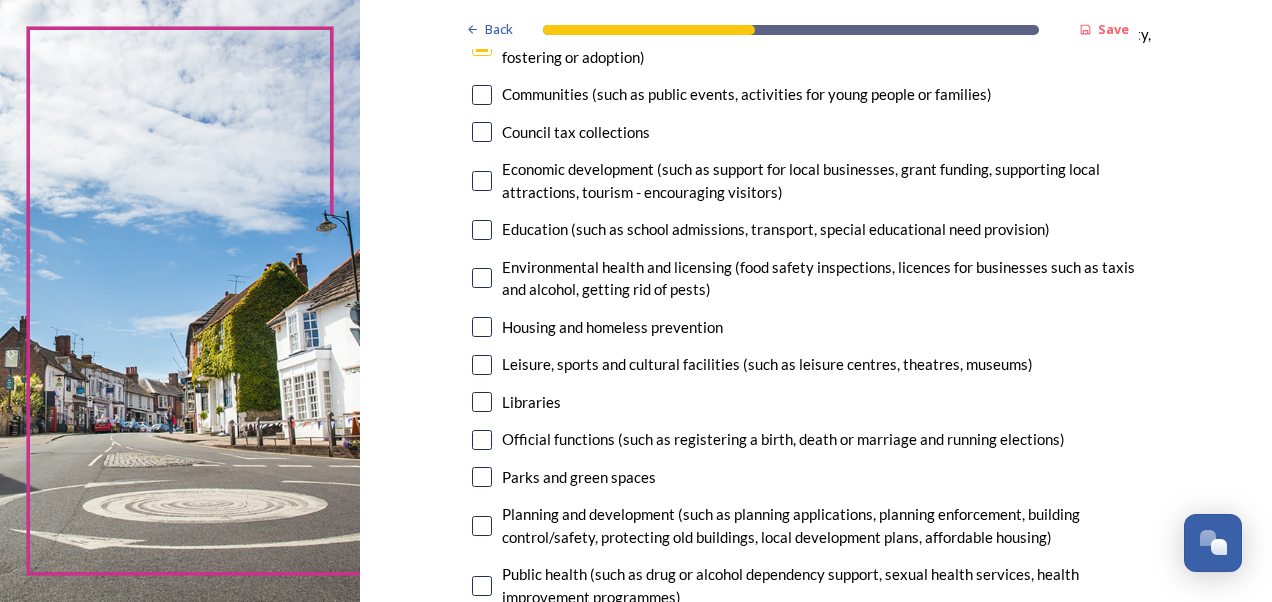 click at bounding box center (482, 230) 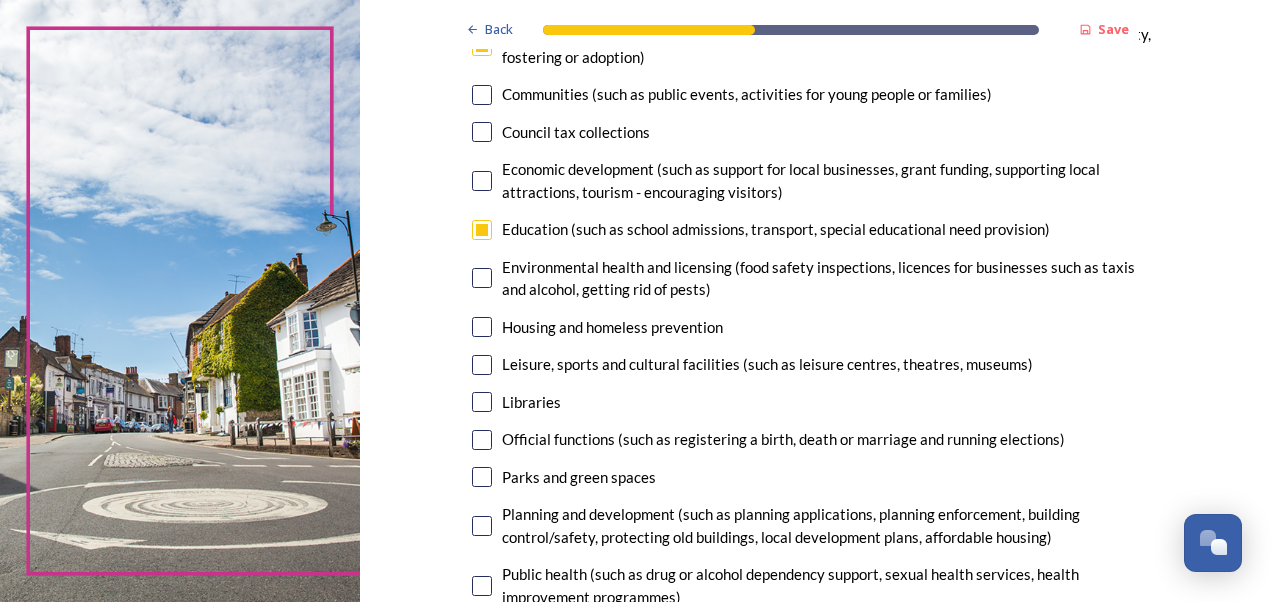 scroll, scrollTop: 400, scrollLeft: 0, axis: vertical 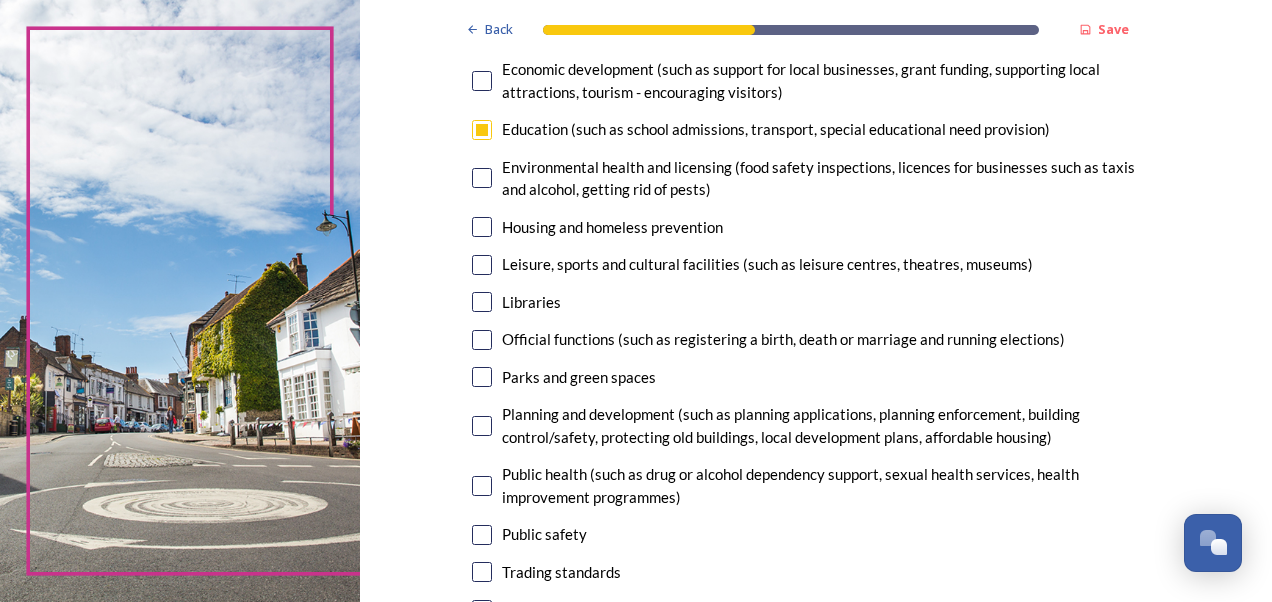click at bounding box center [482, 178] 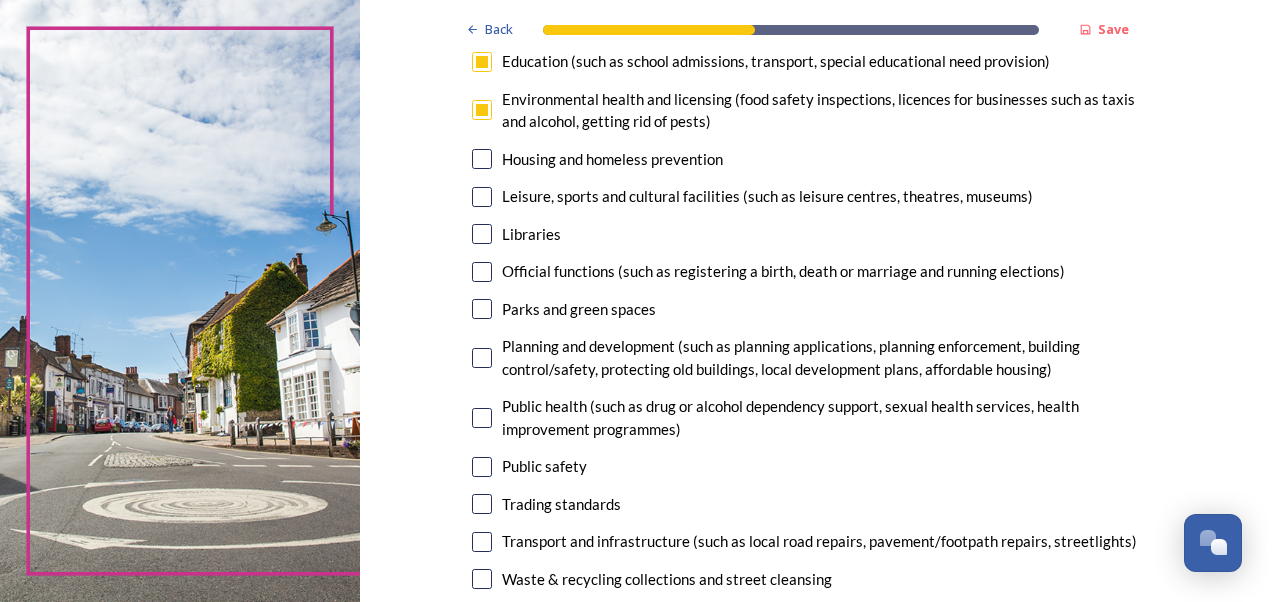 scroll, scrollTop: 500, scrollLeft: 0, axis: vertical 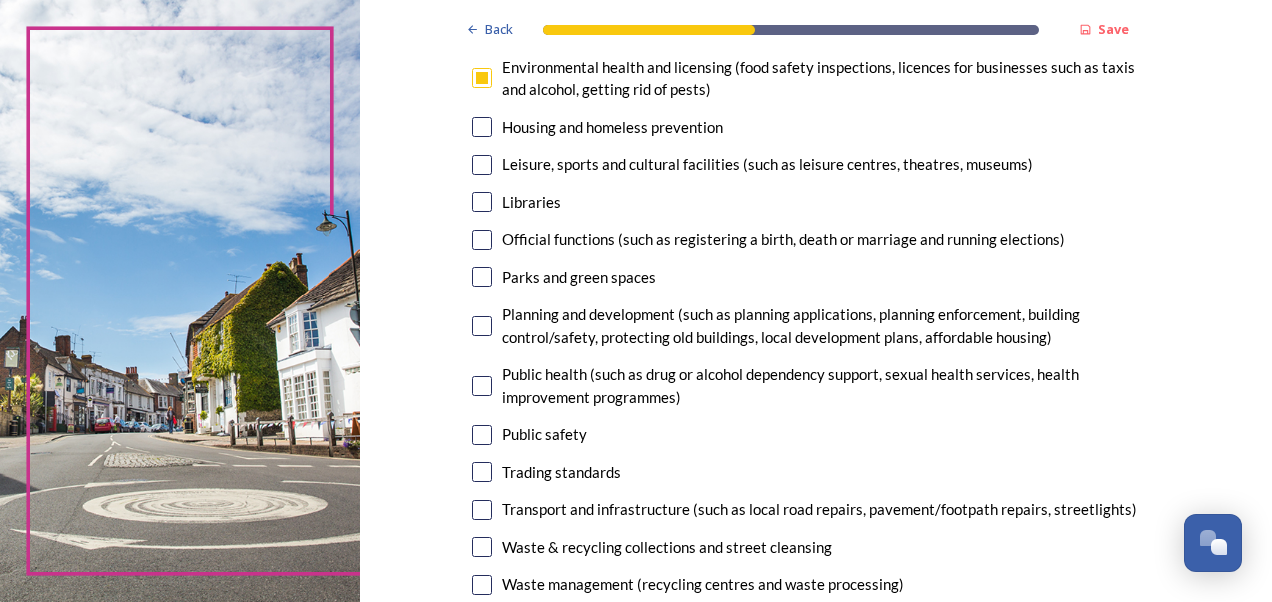 click at bounding box center (482, 202) 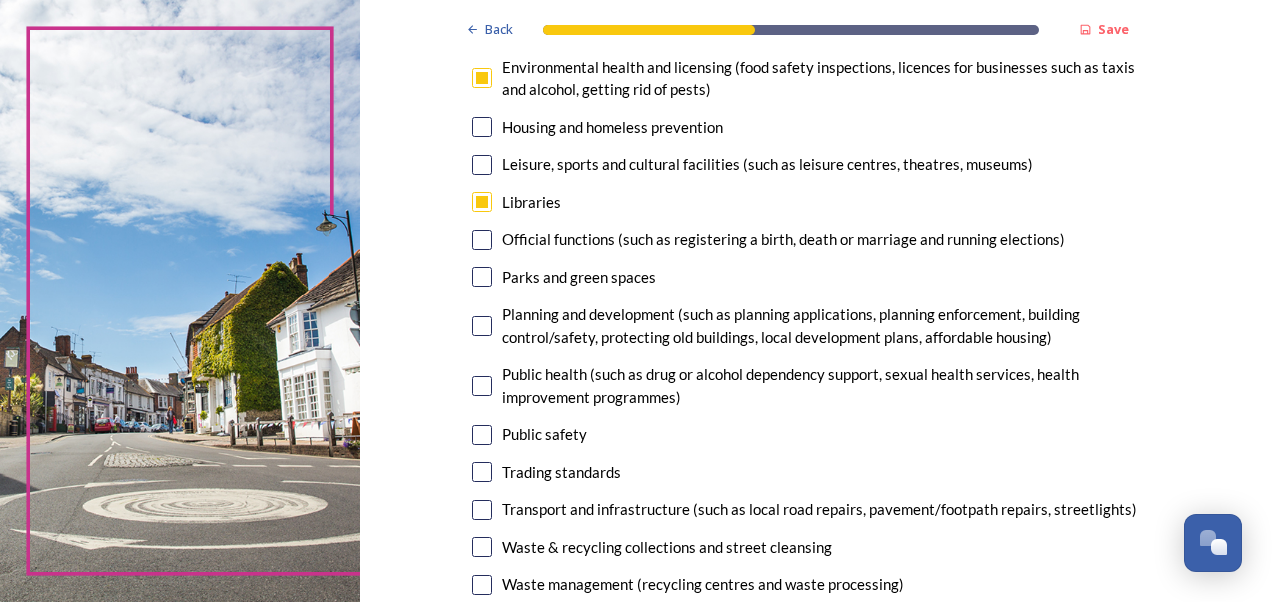 click at bounding box center (482, 277) 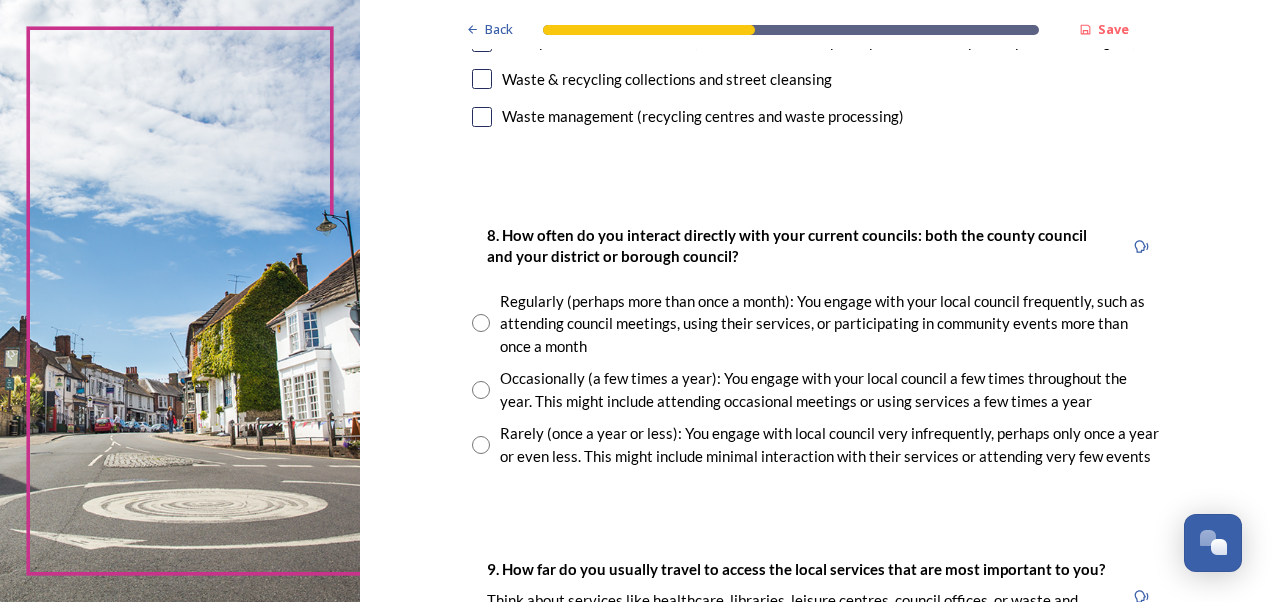 scroll, scrollTop: 1000, scrollLeft: 0, axis: vertical 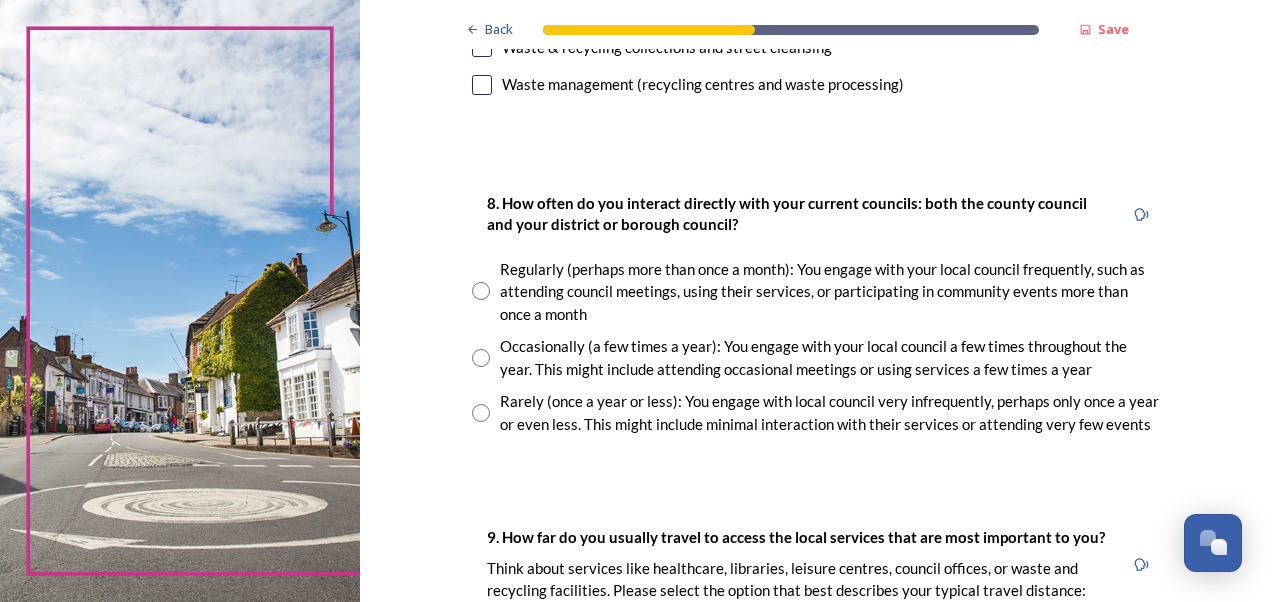 click at bounding box center (481, 291) 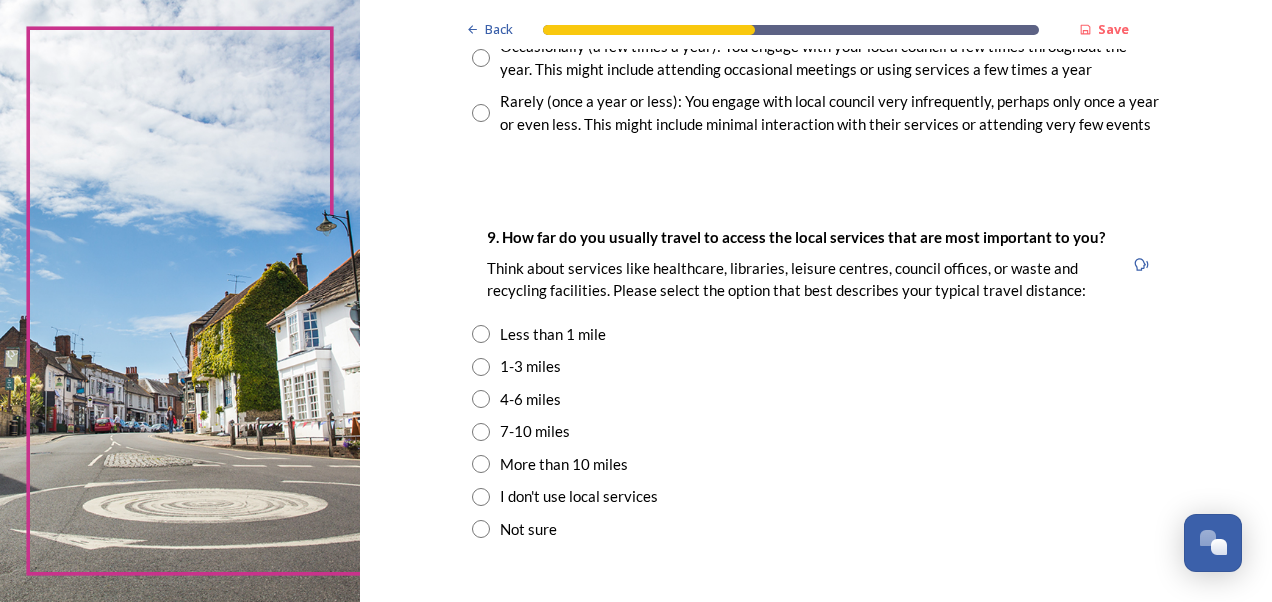 scroll, scrollTop: 1400, scrollLeft: 0, axis: vertical 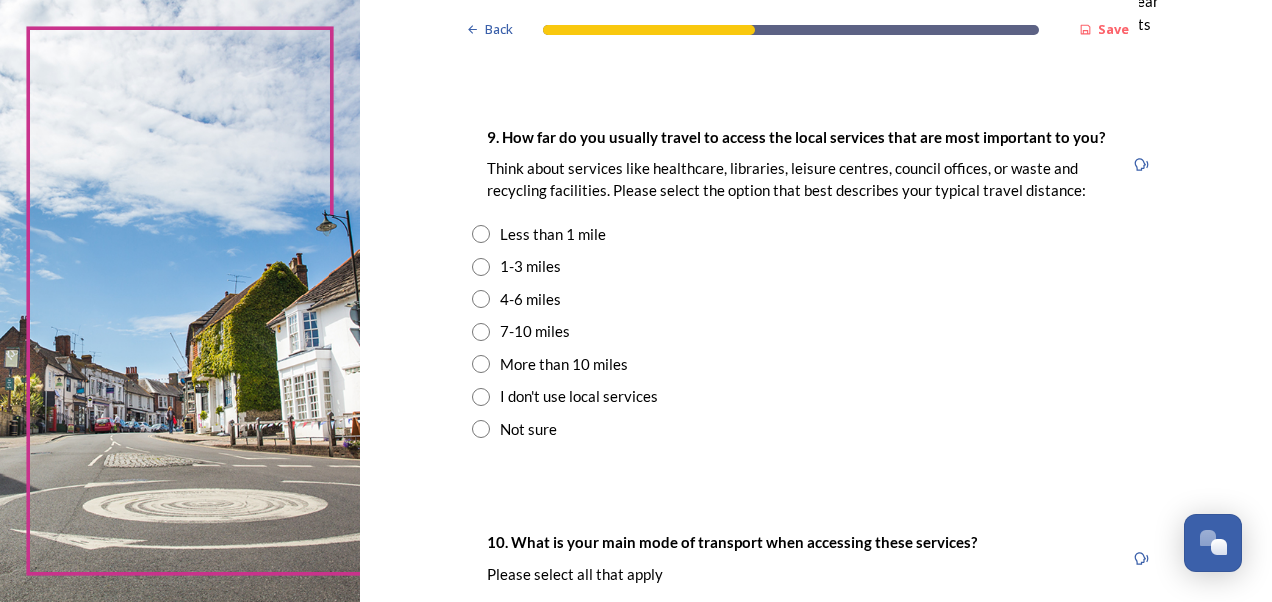 click at bounding box center (481, 364) 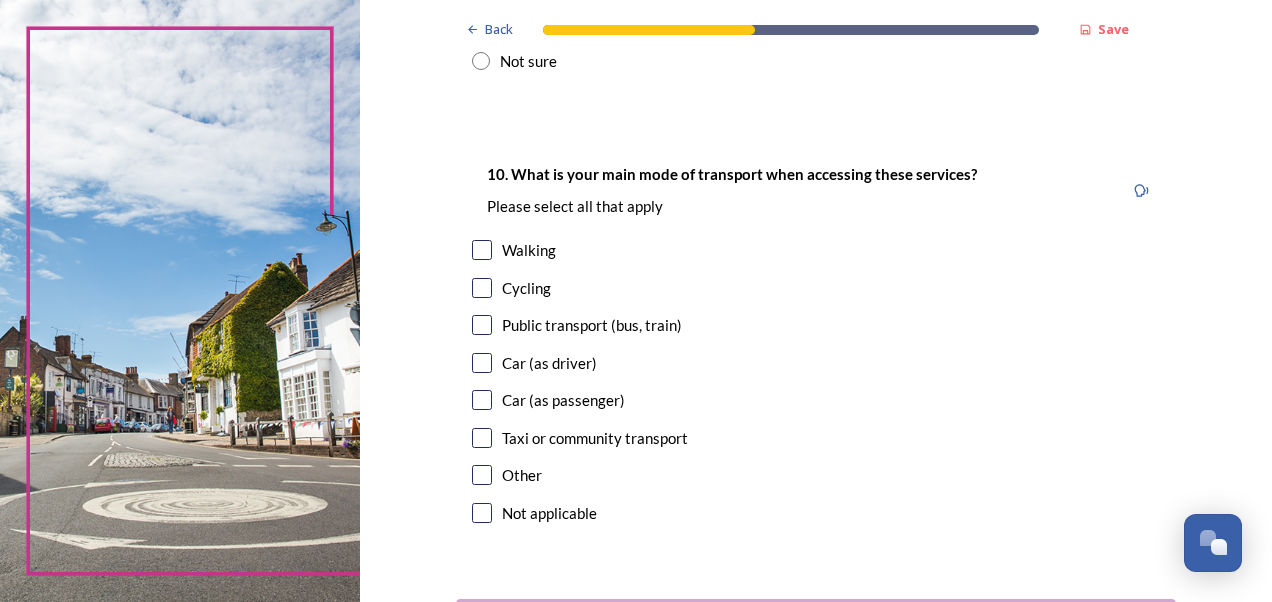 scroll, scrollTop: 1800, scrollLeft: 0, axis: vertical 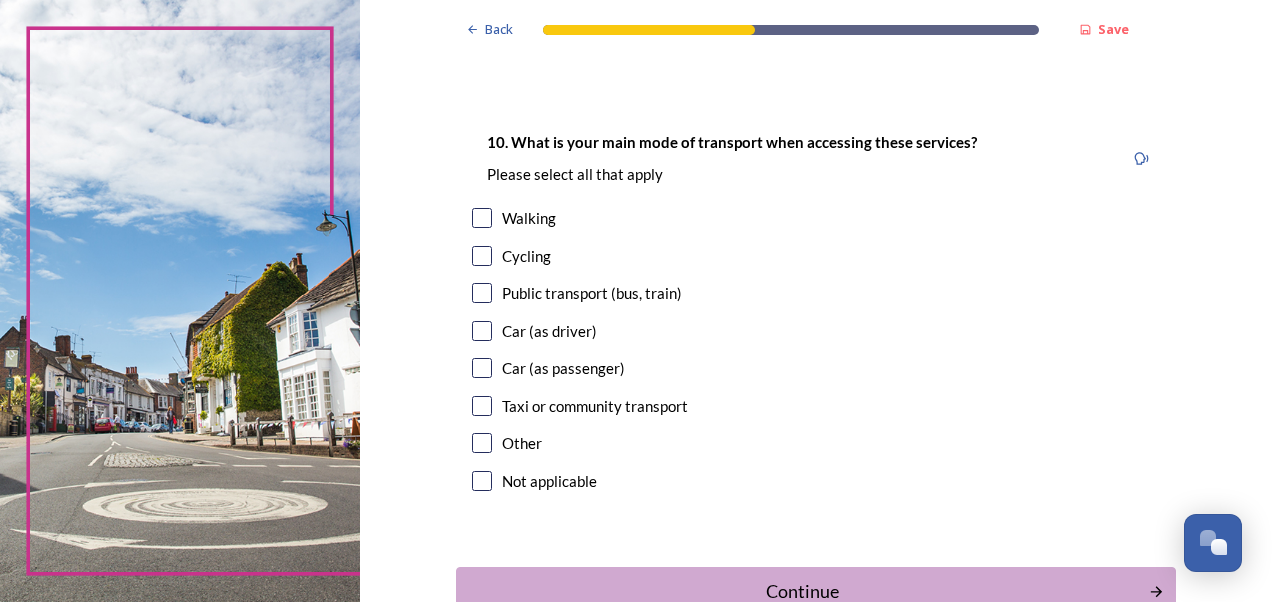 click at bounding box center (482, 331) 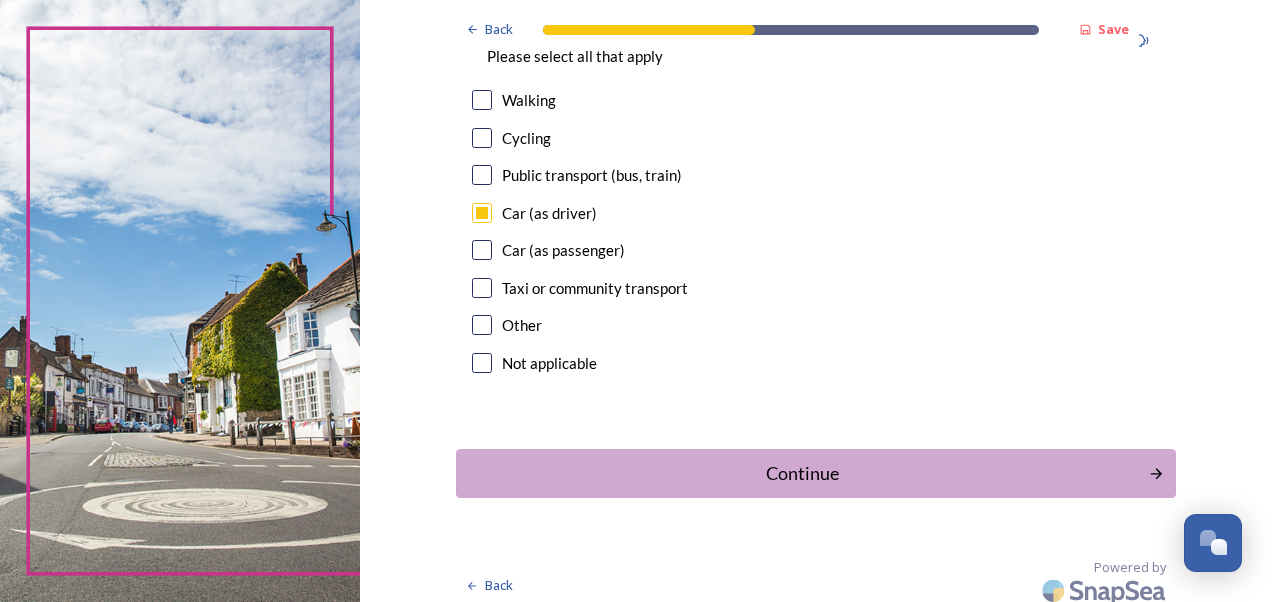 scroll, scrollTop: 1929, scrollLeft: 0, axis: vertical 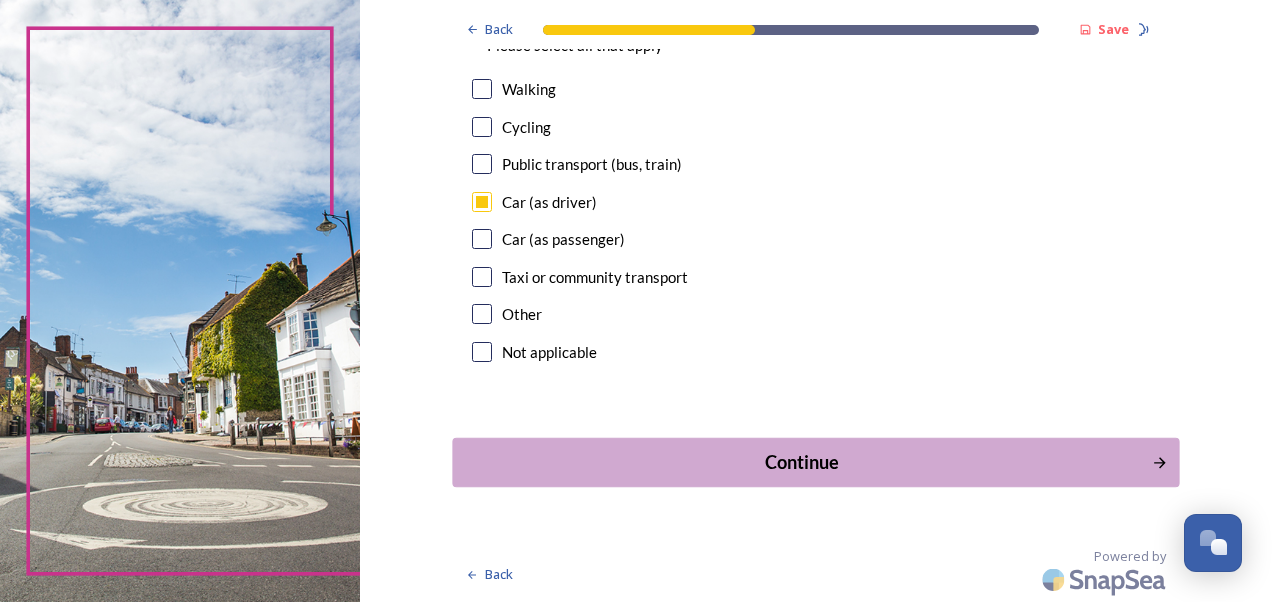 click on "Continue" at bounding box center (801, 462) 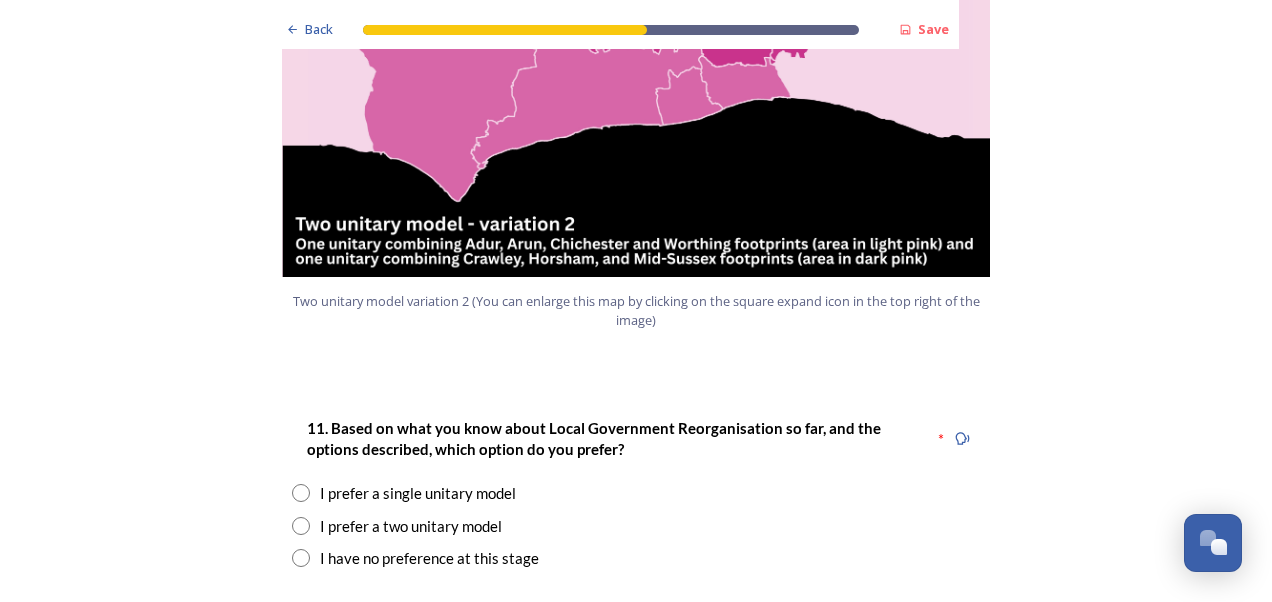 scroll, scrollTop: 2500, scrollLeft: 0, axis: vertical 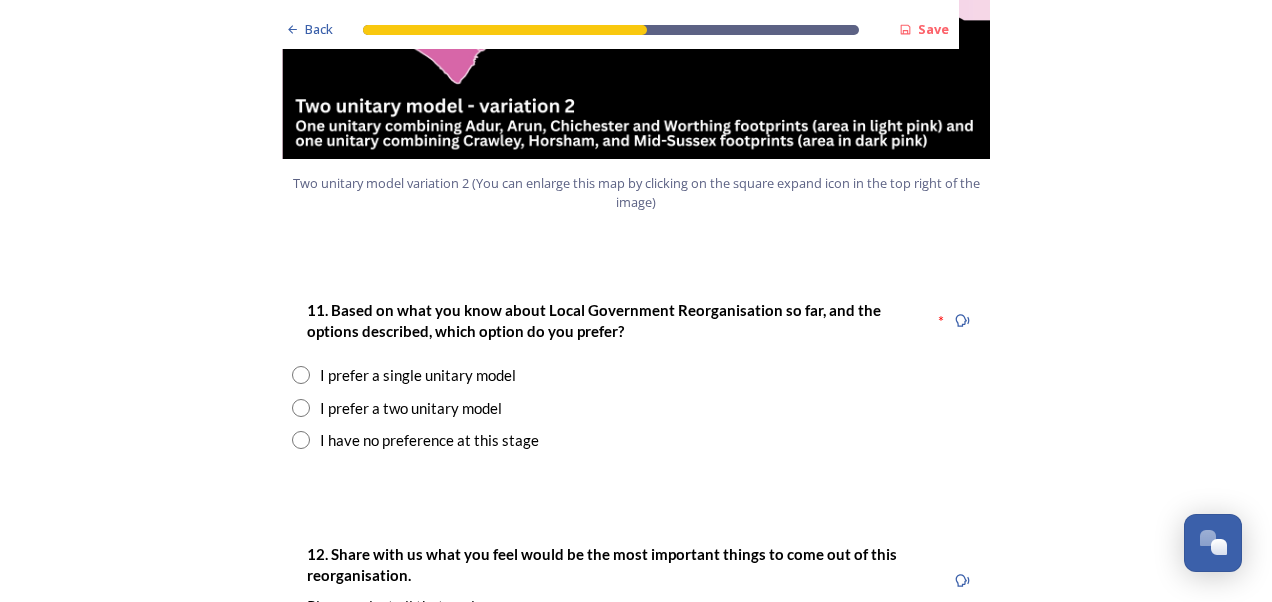 click at bounding box center [301, 408] 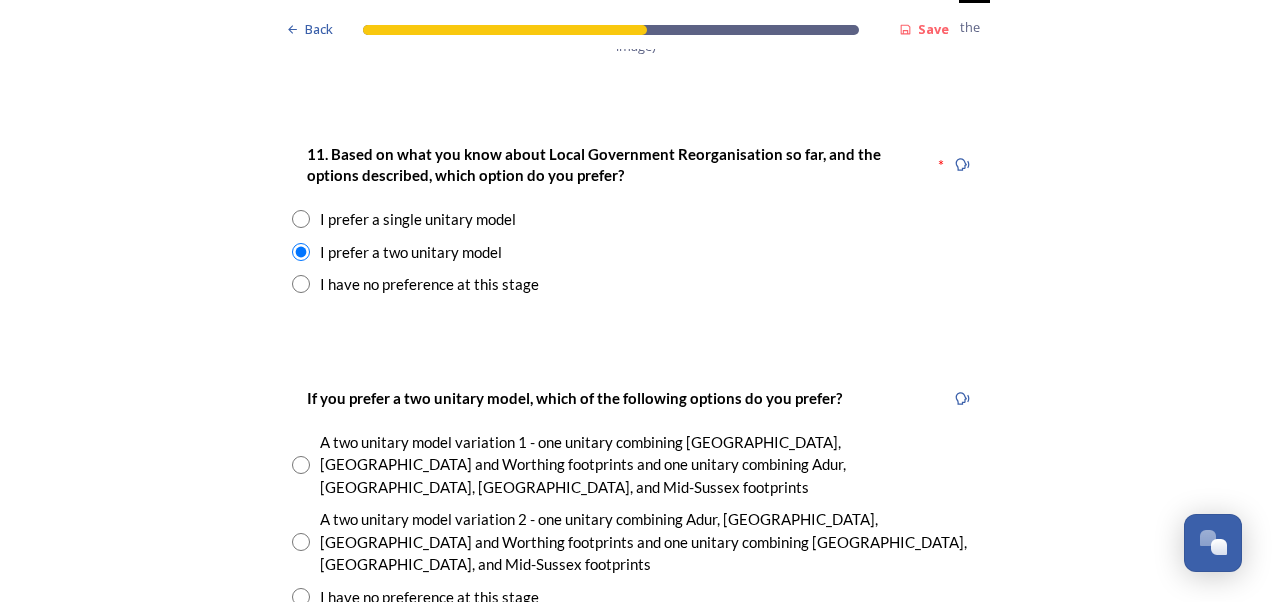 scroll, scrollTop: 2700, scrollLeft: 0, axis: vertical 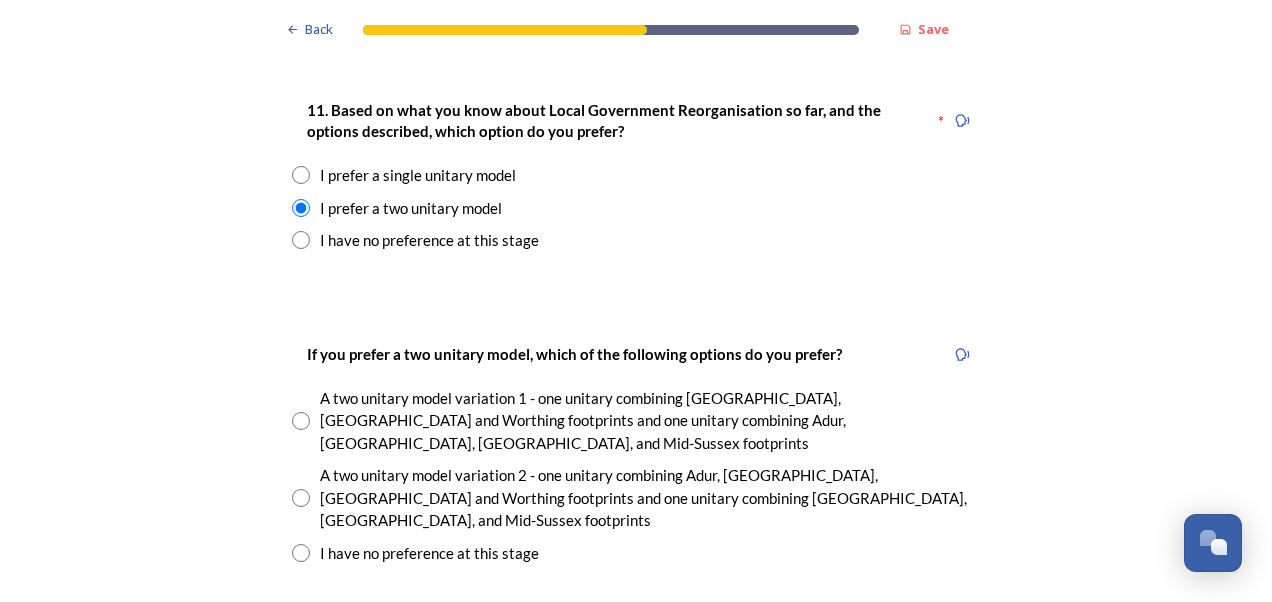 click at bounding box center [301, 498] 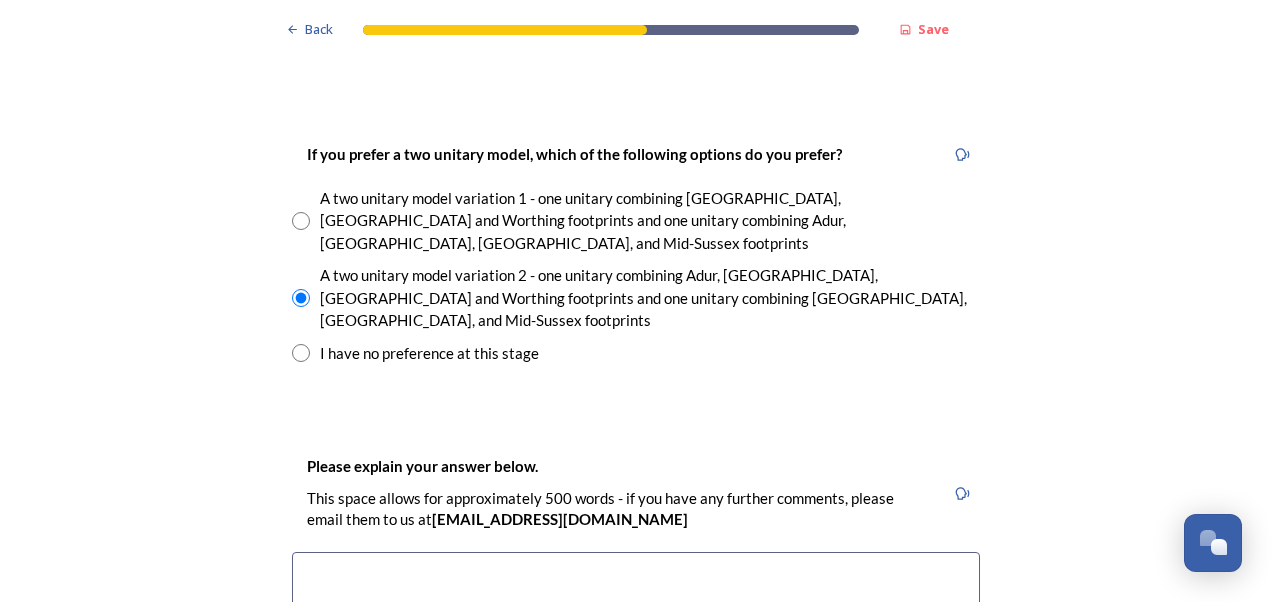 scroll, scrollTop: 3000, scrollLeft: 0, axis: vertical 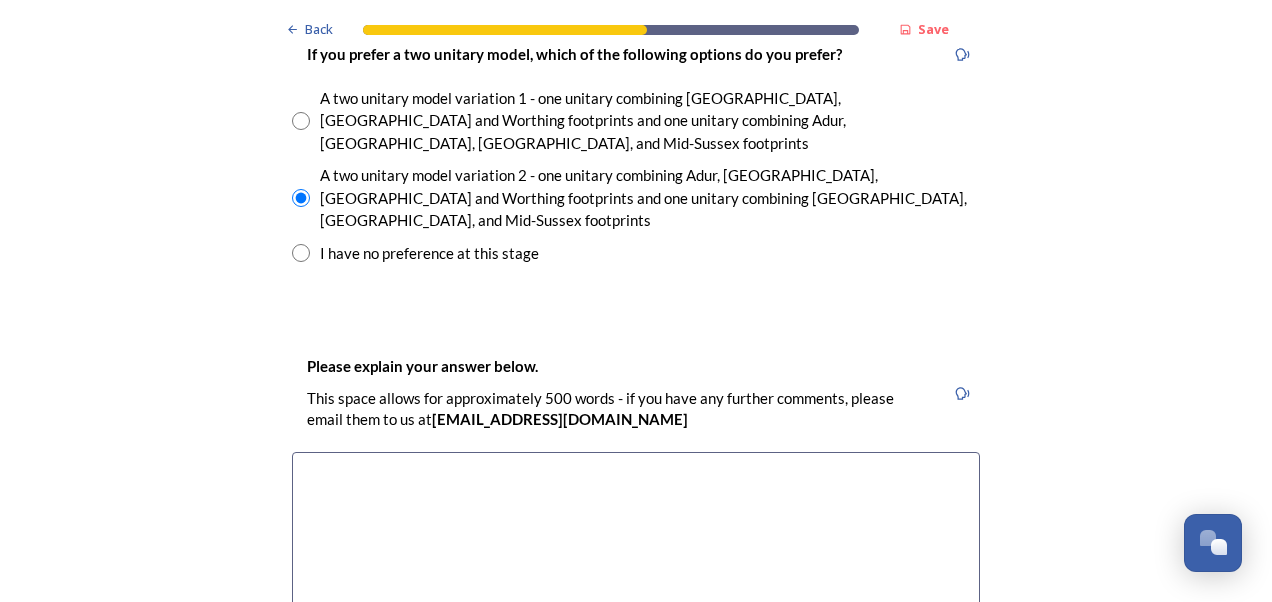click at bounding box center (636, 564) 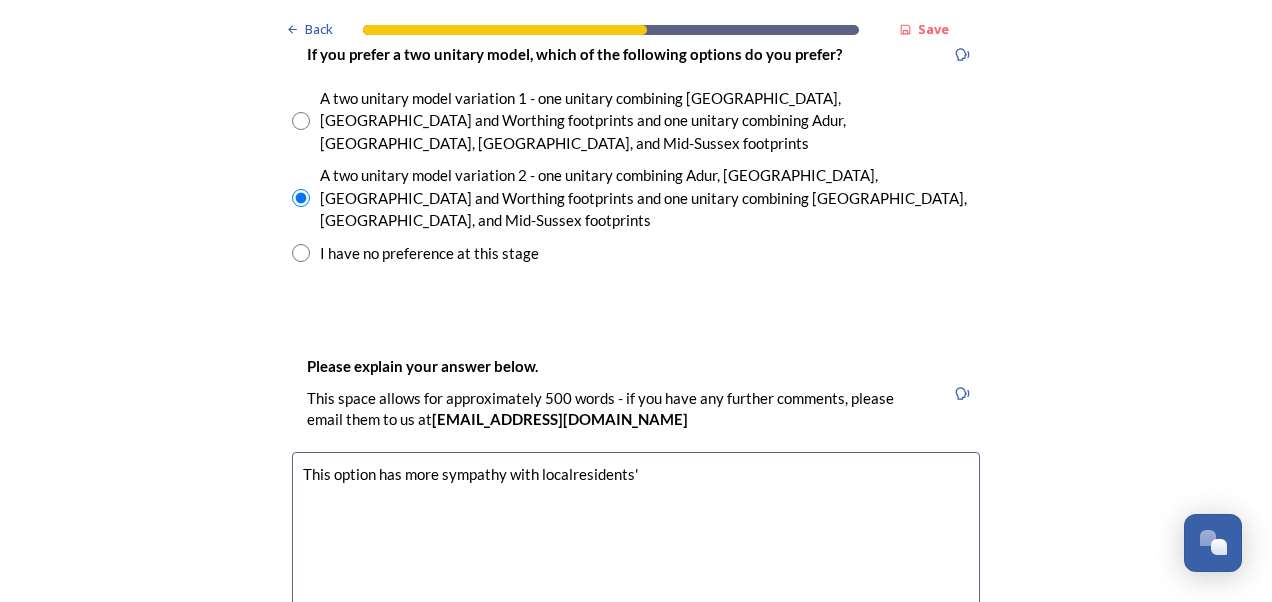 drag, startPoint x: 553, startPoint y: 374, endPoint x: 562, endPoint y: 403, distance: 30.364452 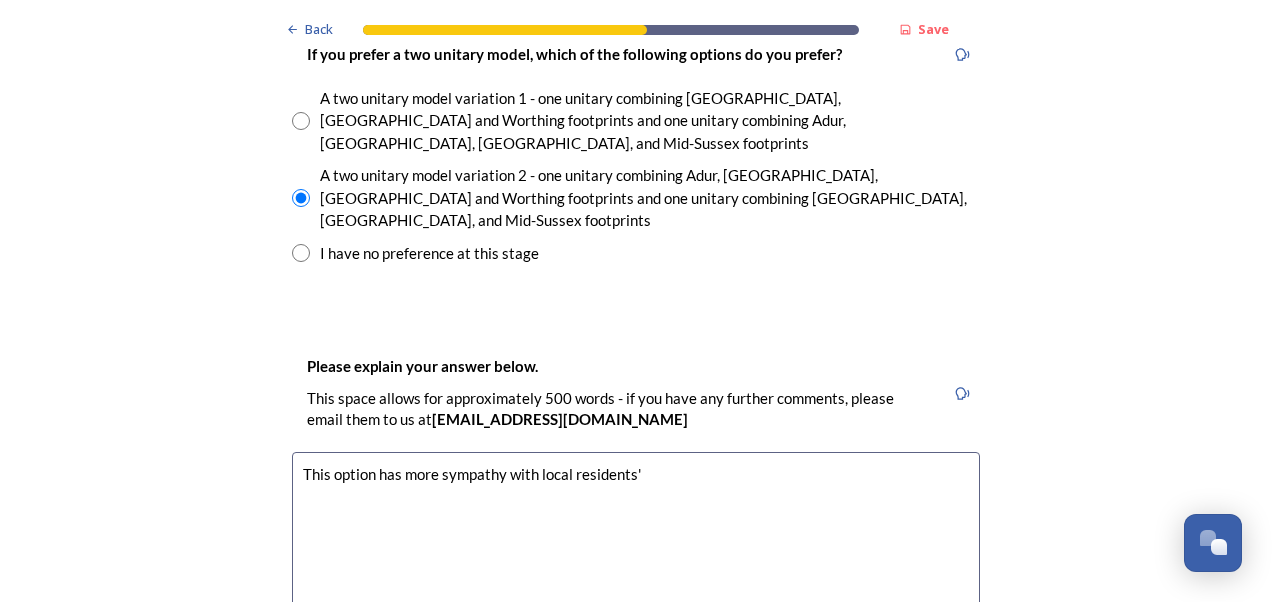 click on "This option has more sympathy with local residents'" at bounding box center [636, 564] 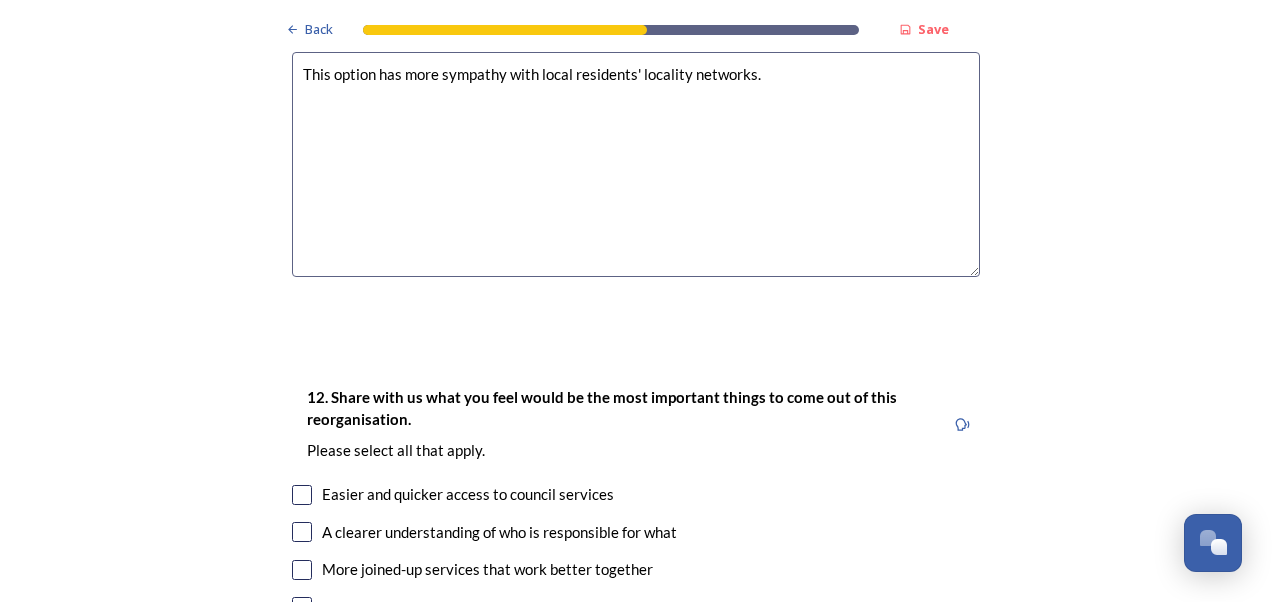 scroll, scrollTop: 3500, scrollLeft: 0, axis: vertical 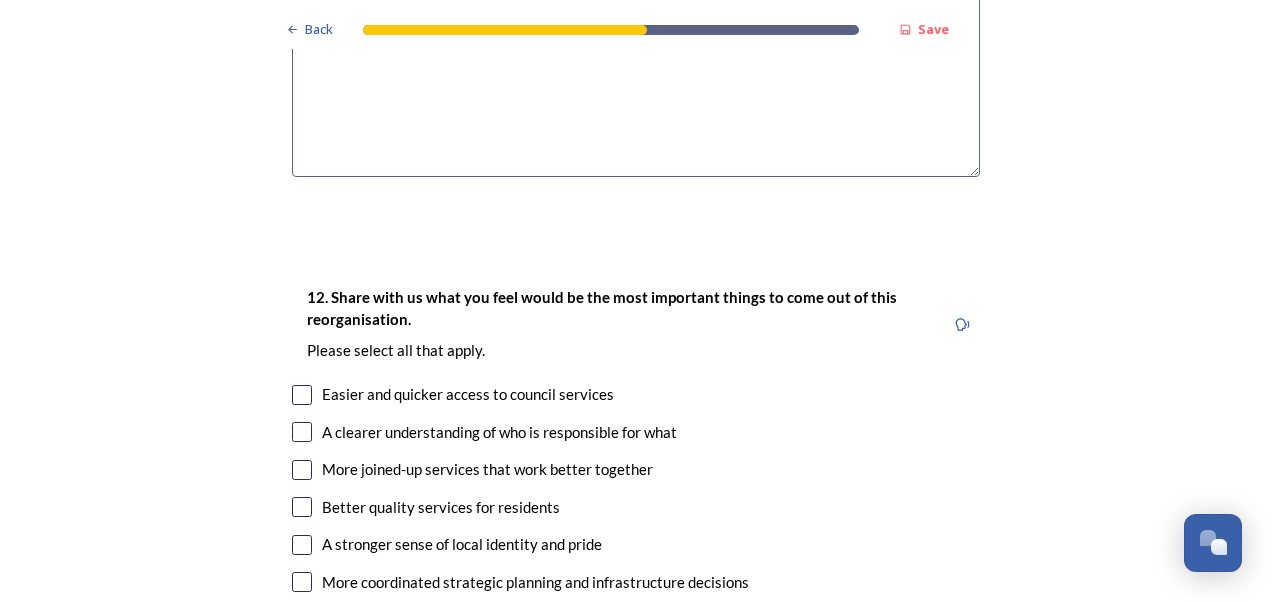 type on "This option has more sympathy with local residents' locality networks." 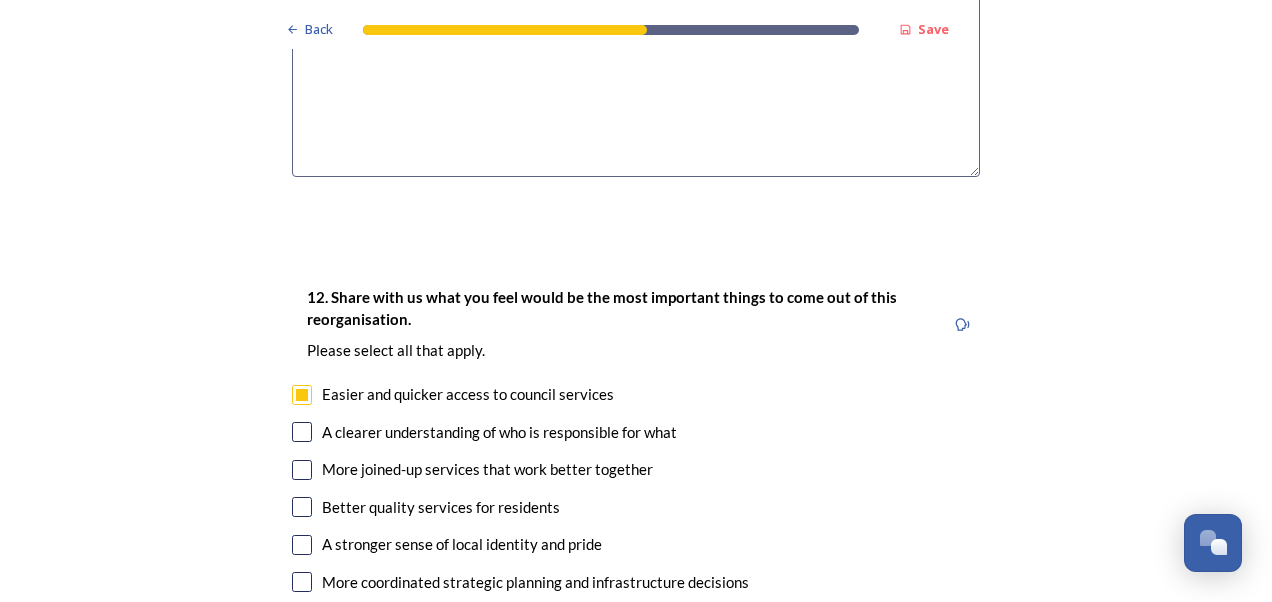 click at bounding box center (302, 470) 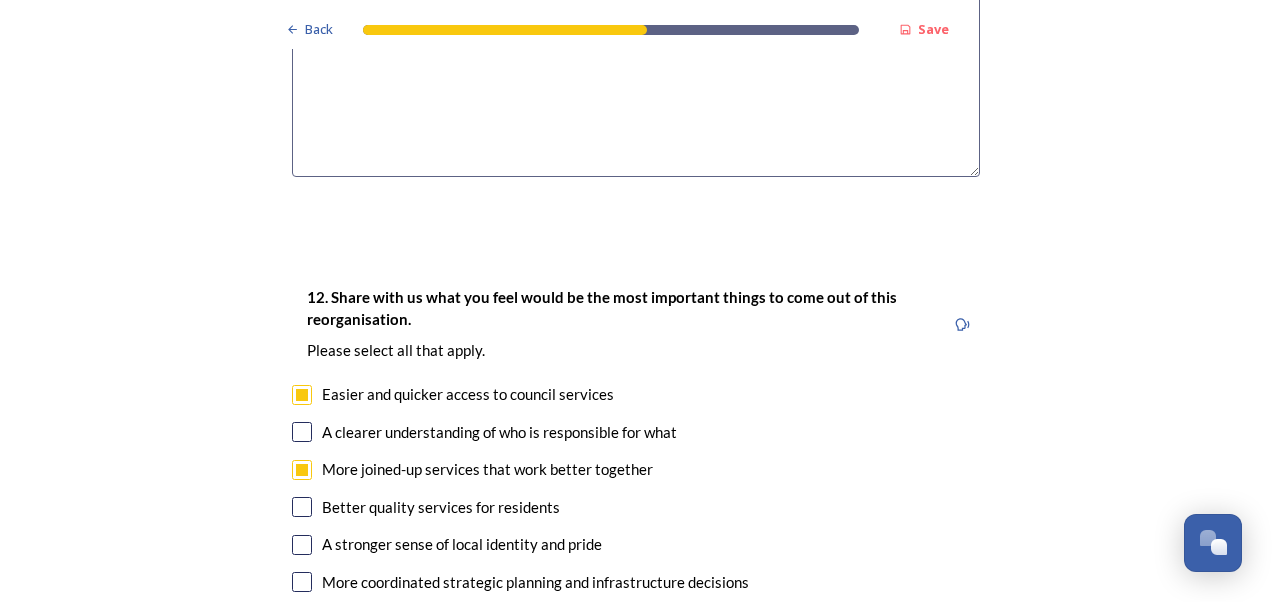 click at bounding box center [302, 507] 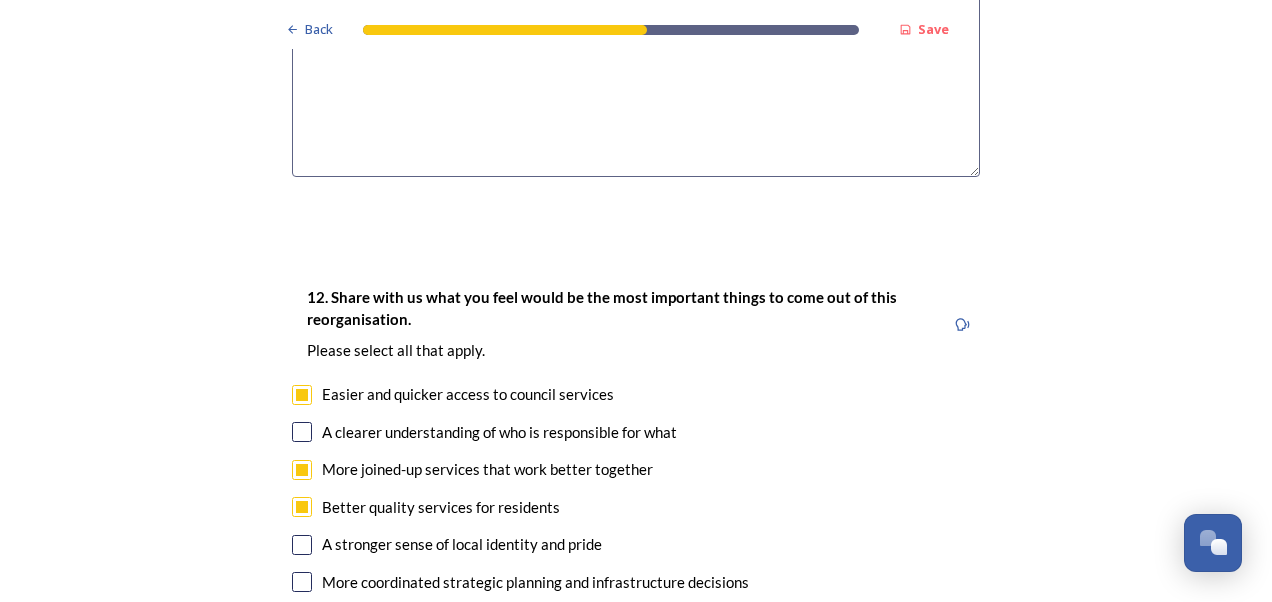 click at bounding box center (302, 507) 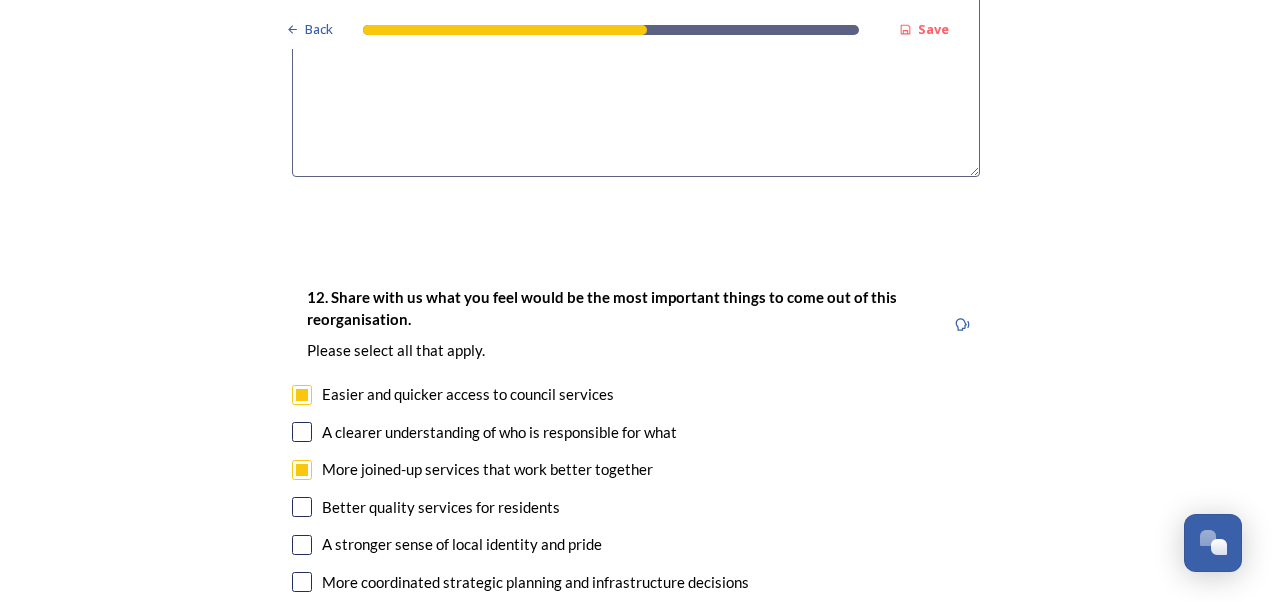 click at bounding box center [302, 507] 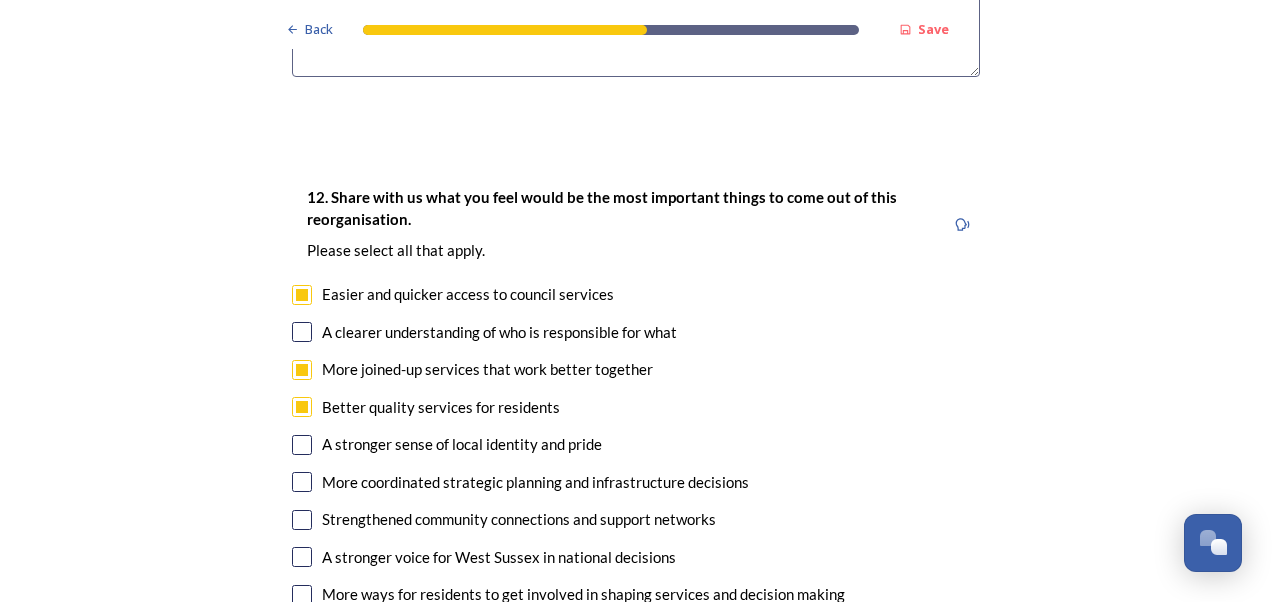 scroll, scrollTop: 3700, scrollLeft: 0, axis: vertical 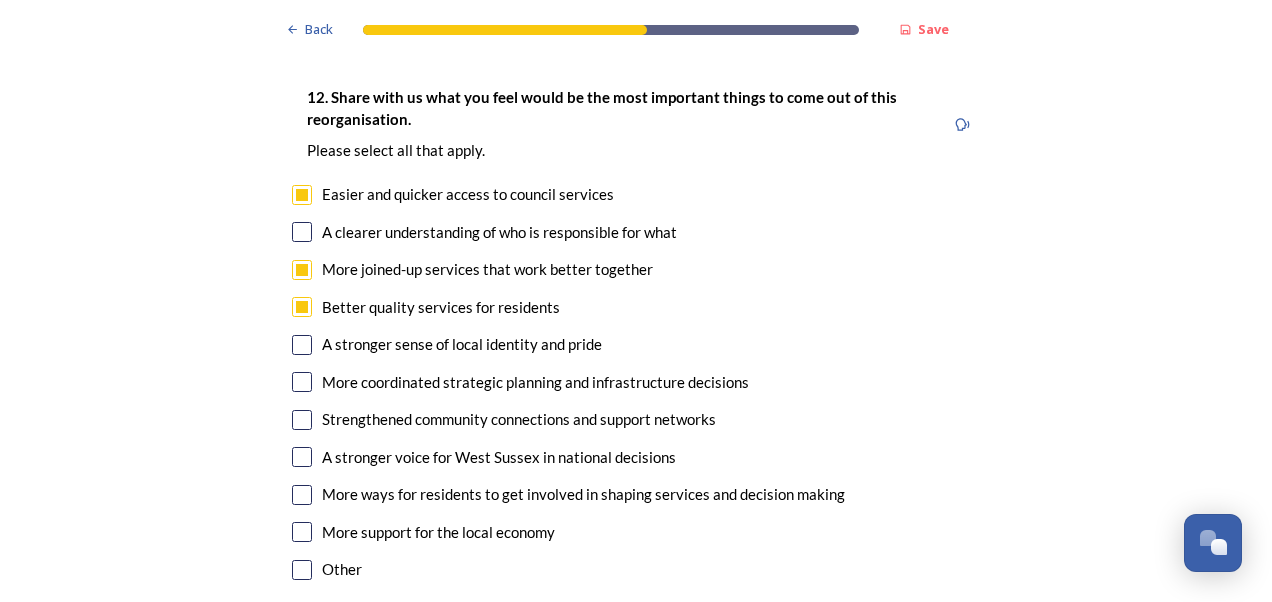 click at bounding box center (302, 457) 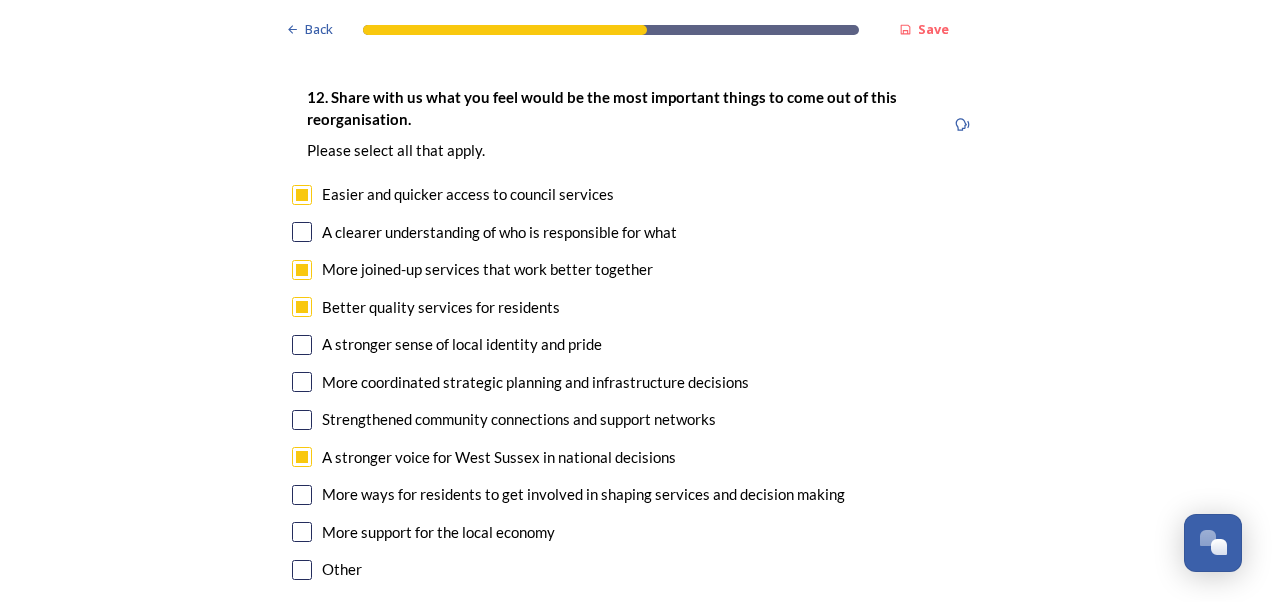 click at bounding box center (302, 532) 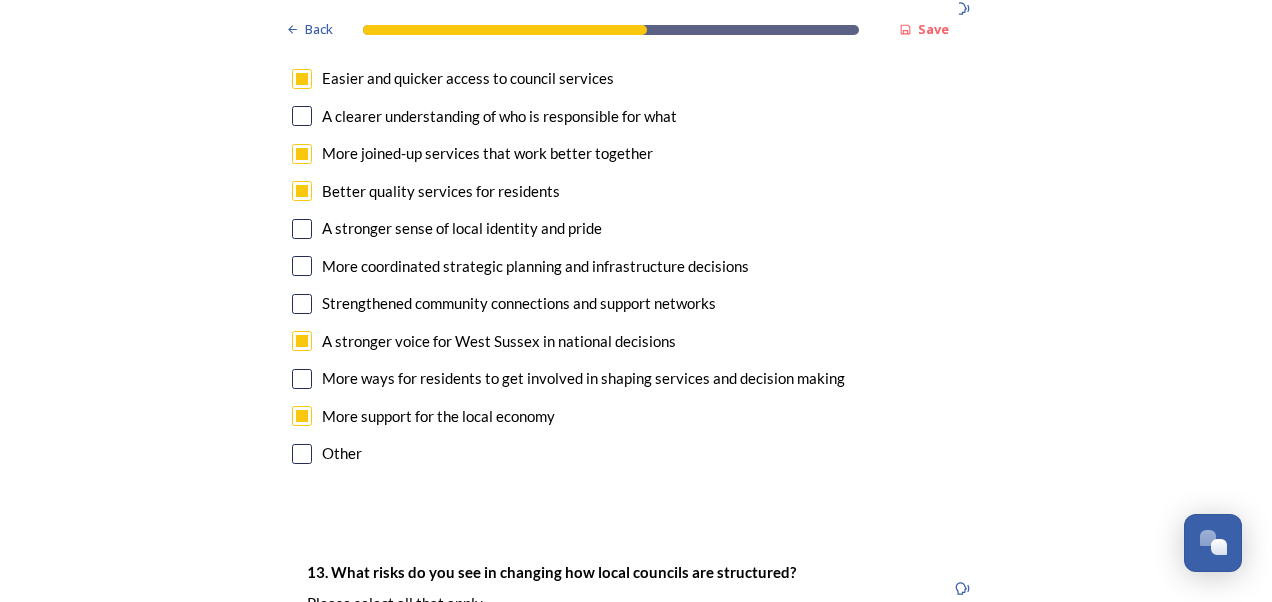 scroll, scrollTop: 3900, scrollLeft: 0, axis: vertical 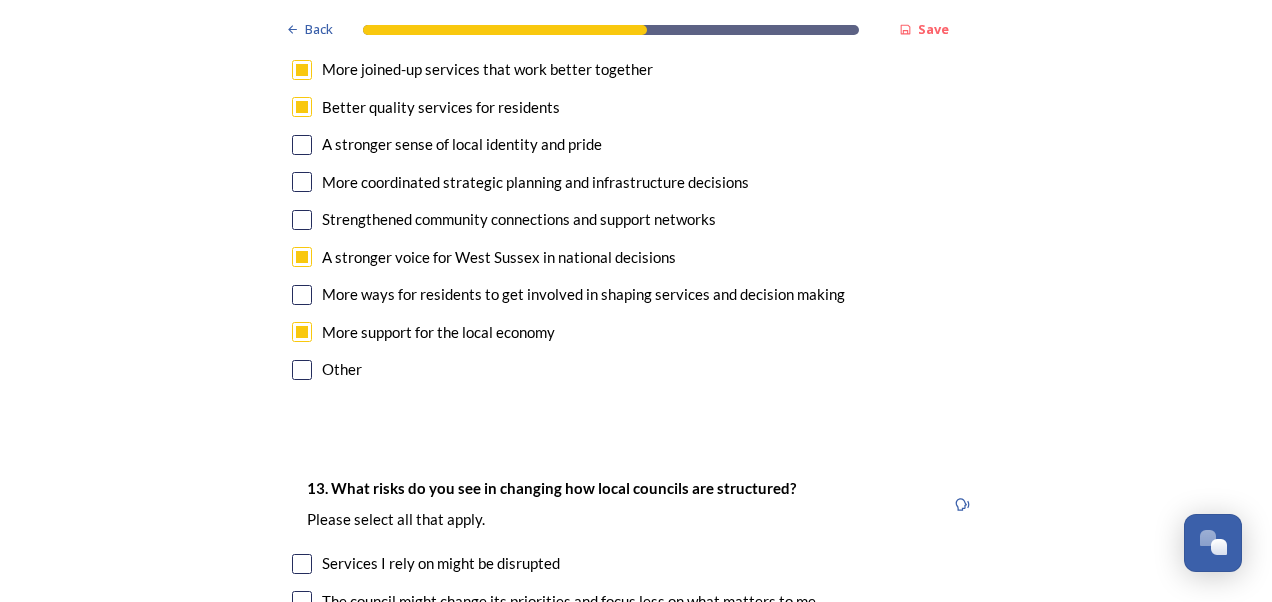 click at bounding box center [302, 564] 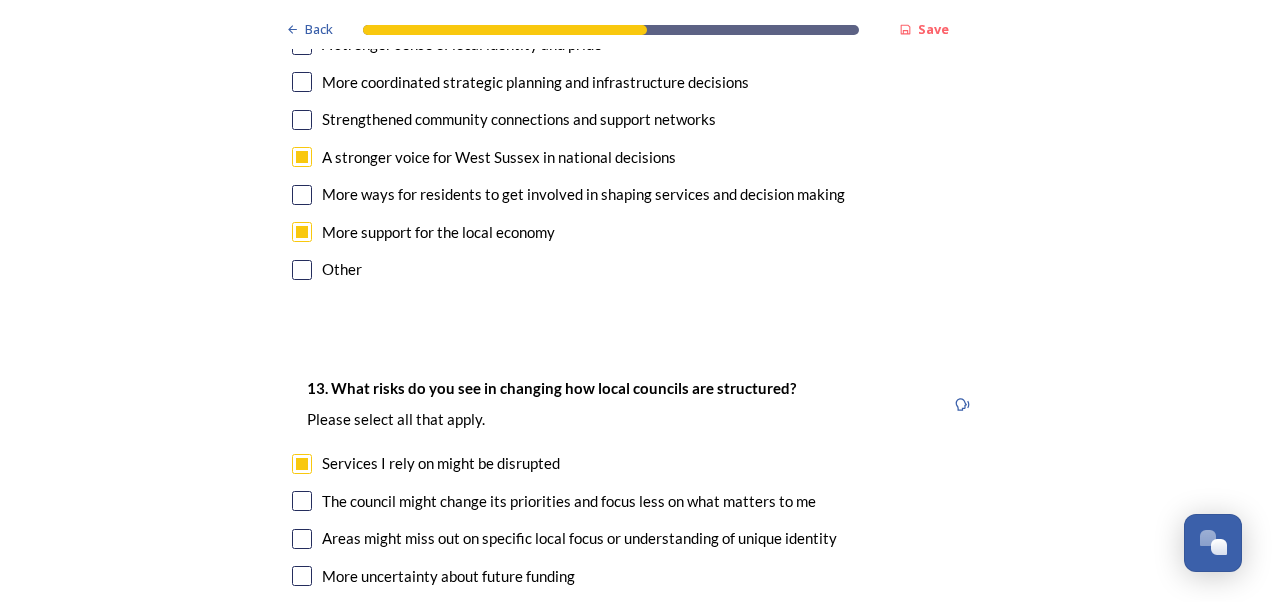 scroll, scrollTop: 4100, scrollLeft: 0, axis: vertical 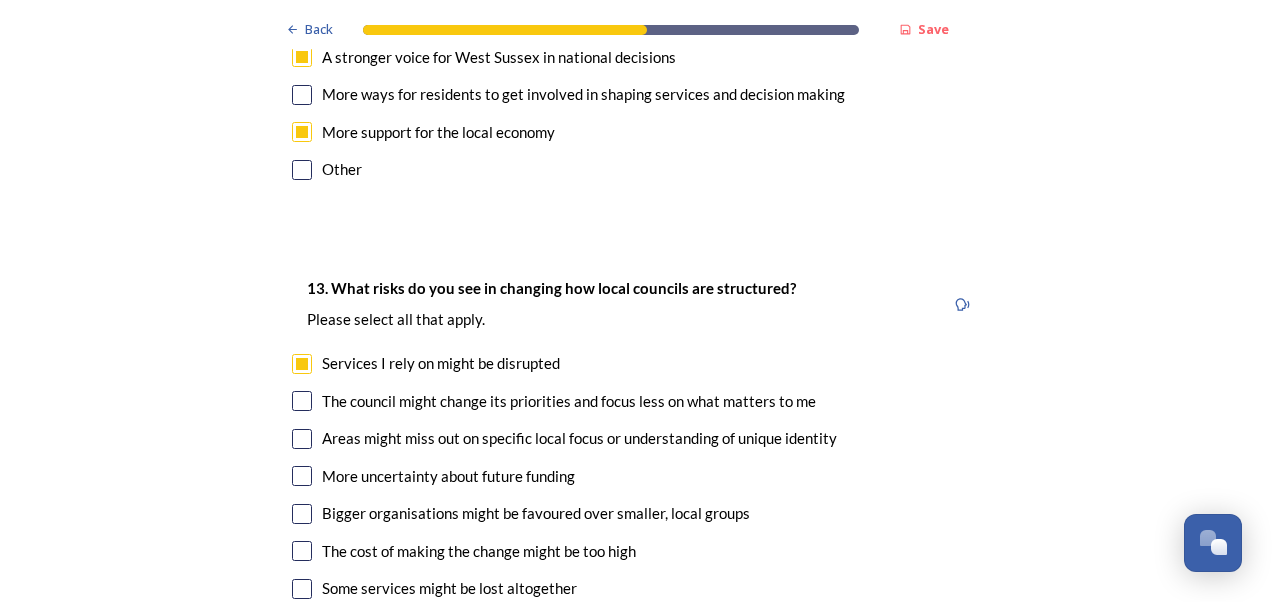 click at bounding box center [302, 439] 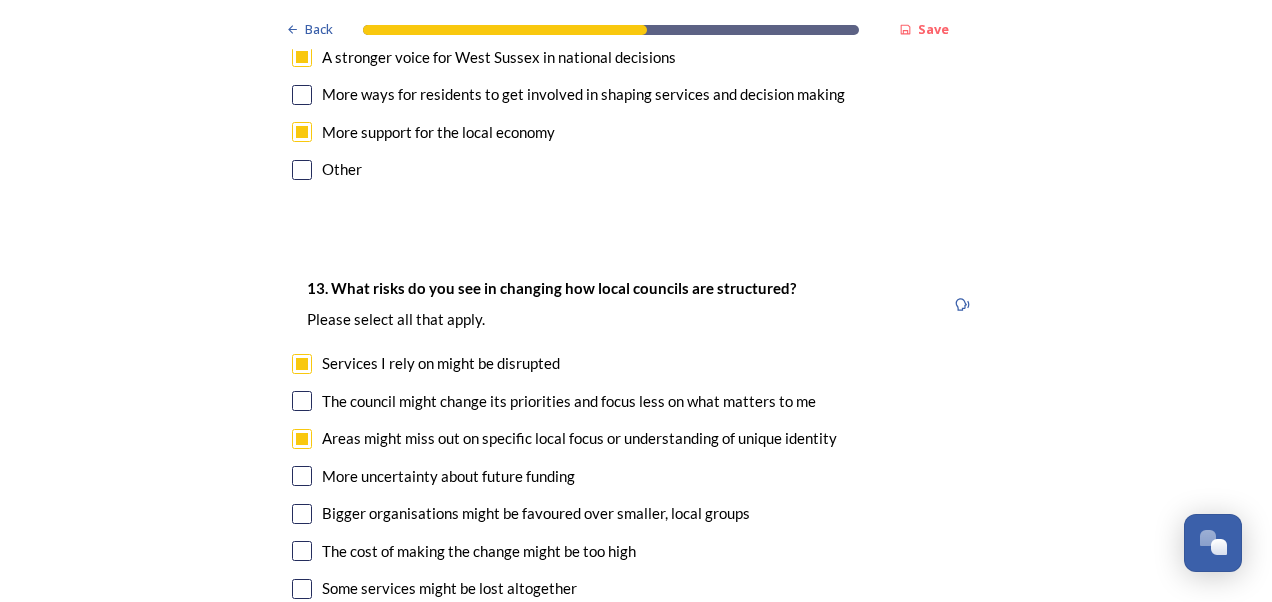 click at bounding box center [302, 476] 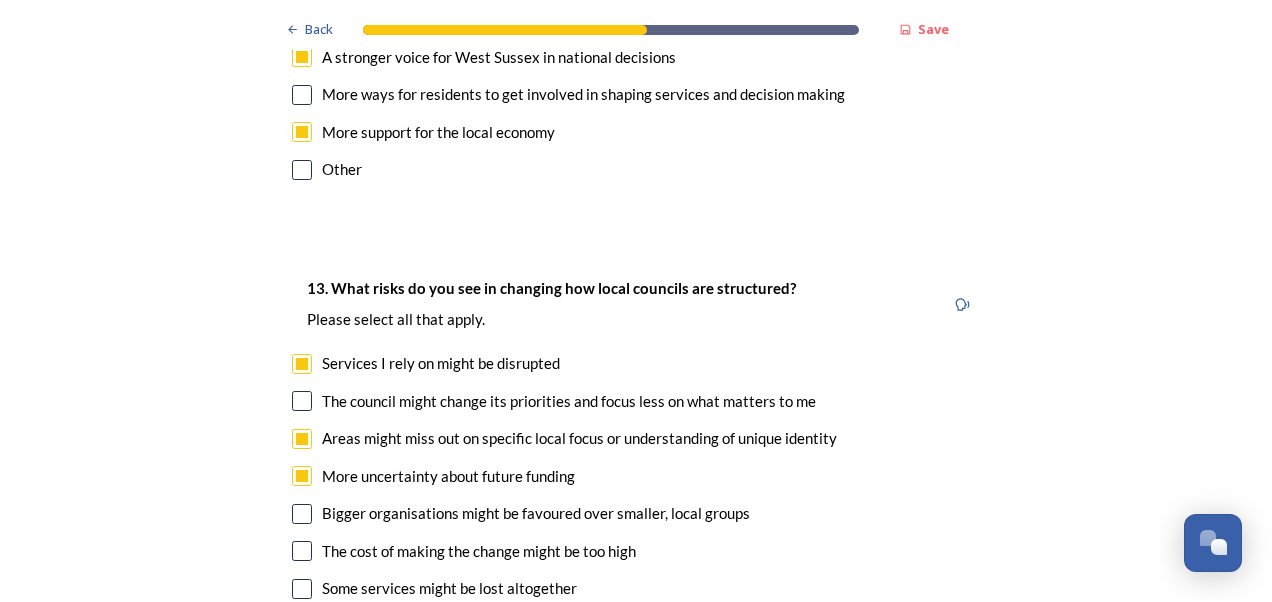 click at bounding box center (302, 589) 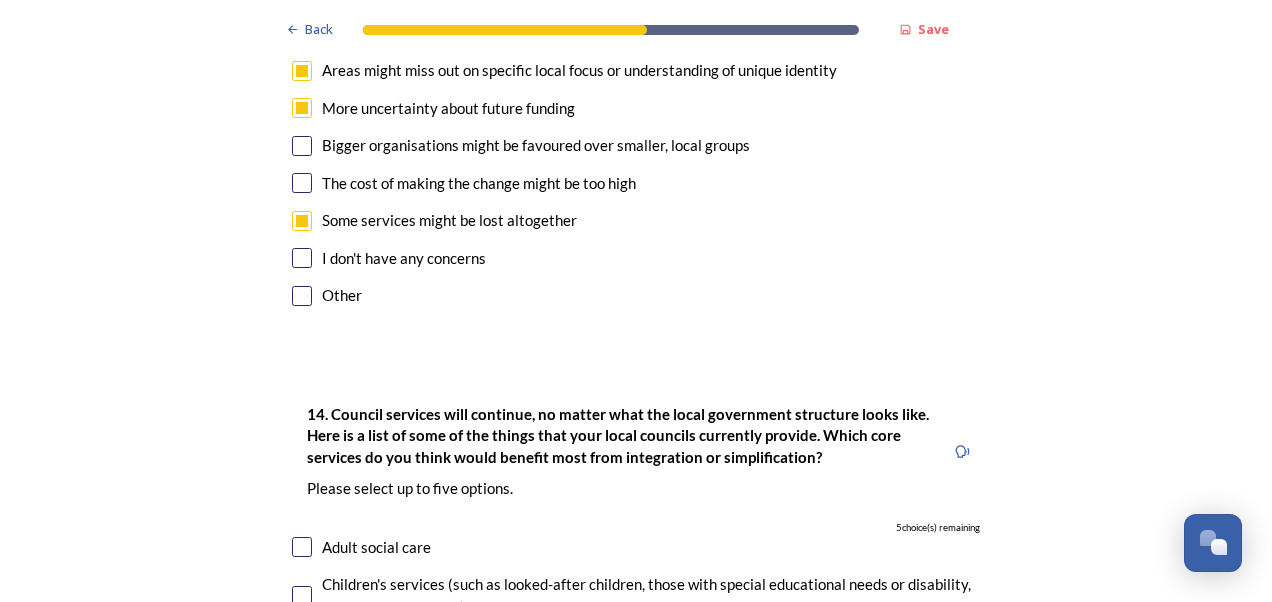scroll, scrollTop: 4500, scrollLeft: 0, axis: vertical 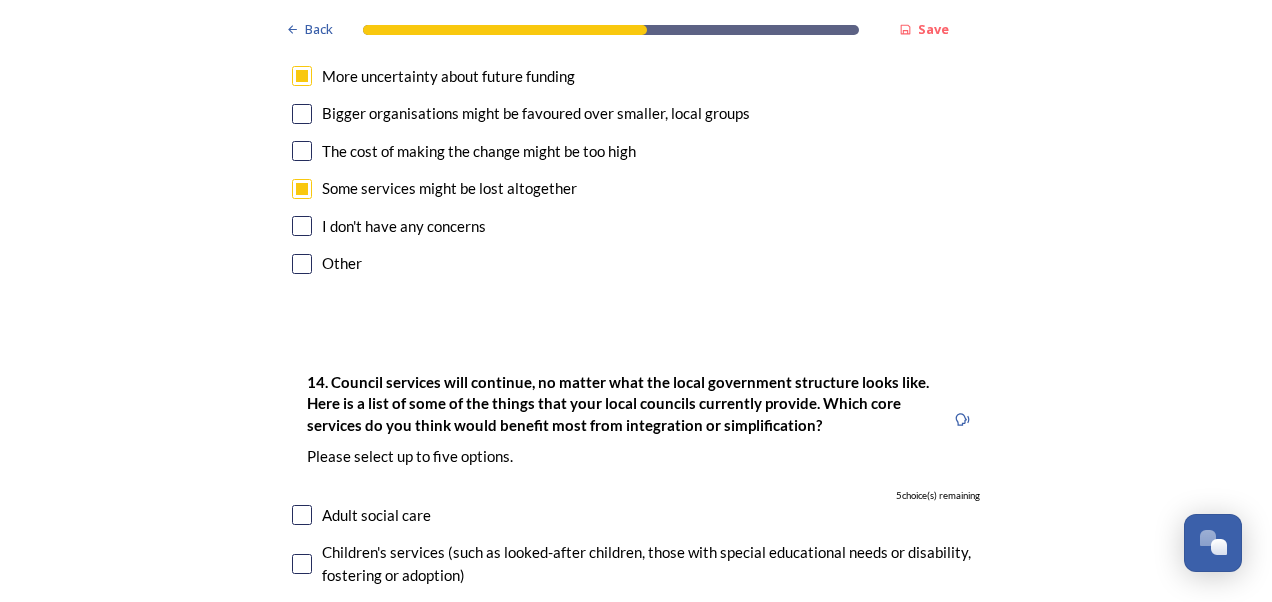 click at bounding box center [302, 515] 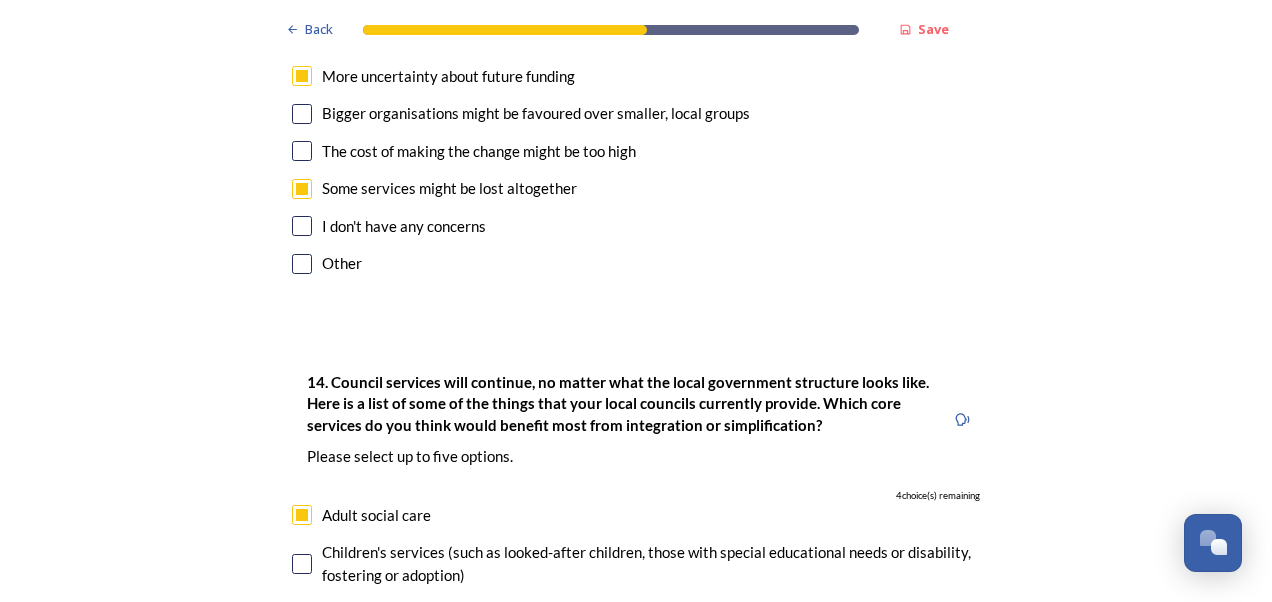 click at bounding box center [302, 564] 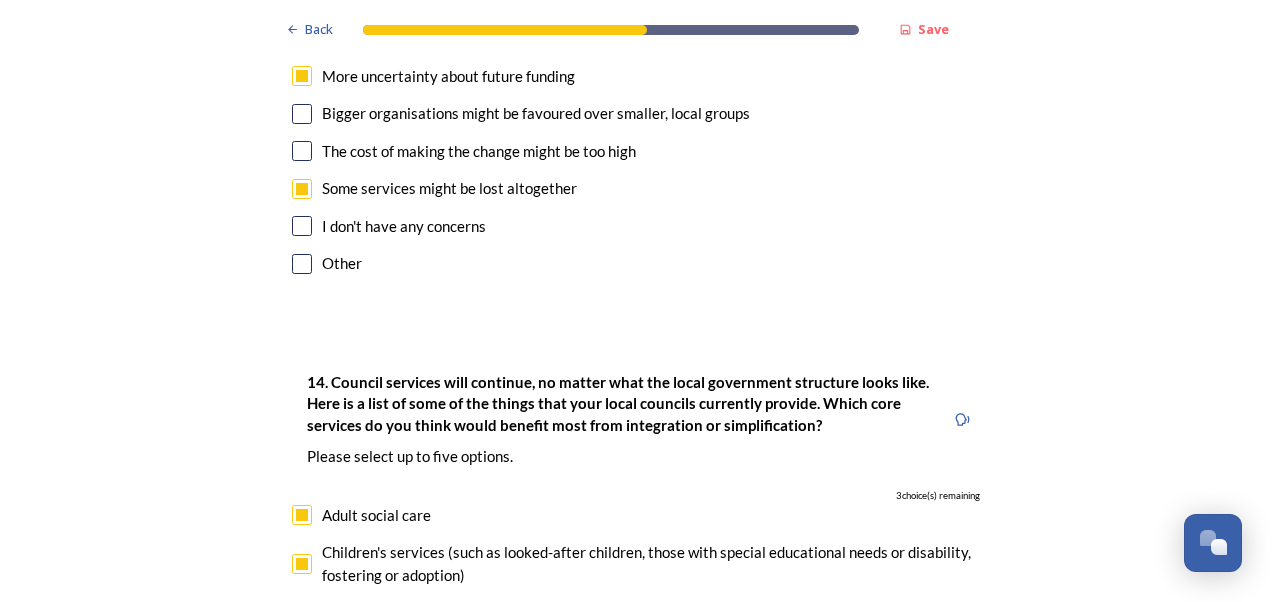 scroll, scrollTop: 4600, scrollLeft: 0, axis: vertical 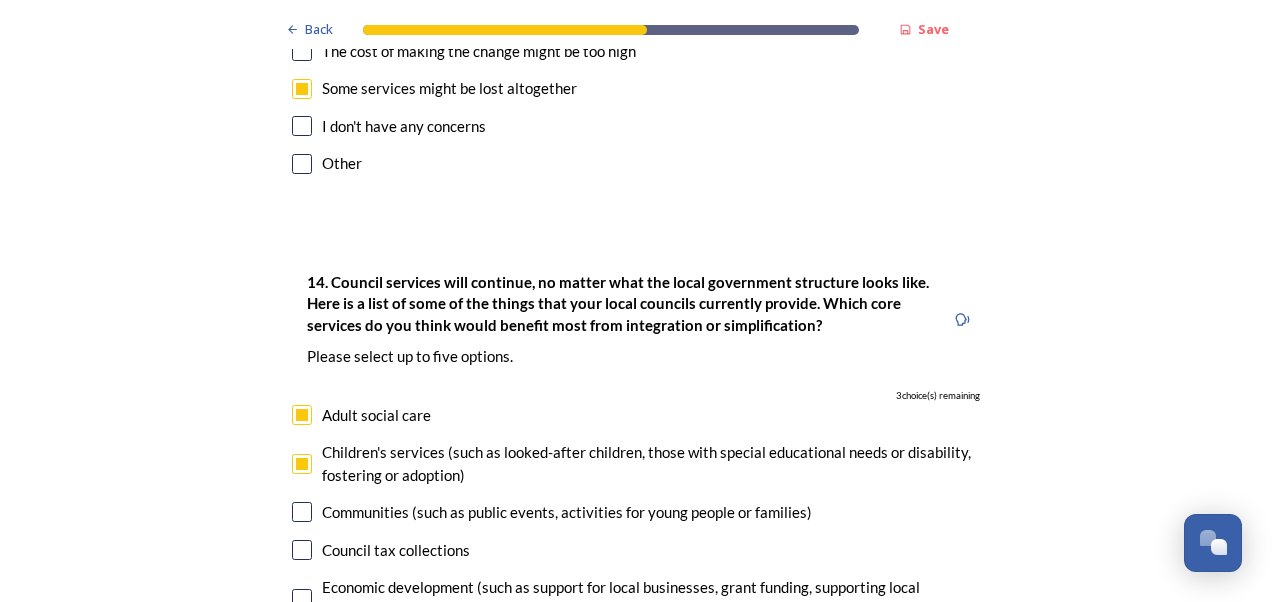 click at bounding box center [302, 599] 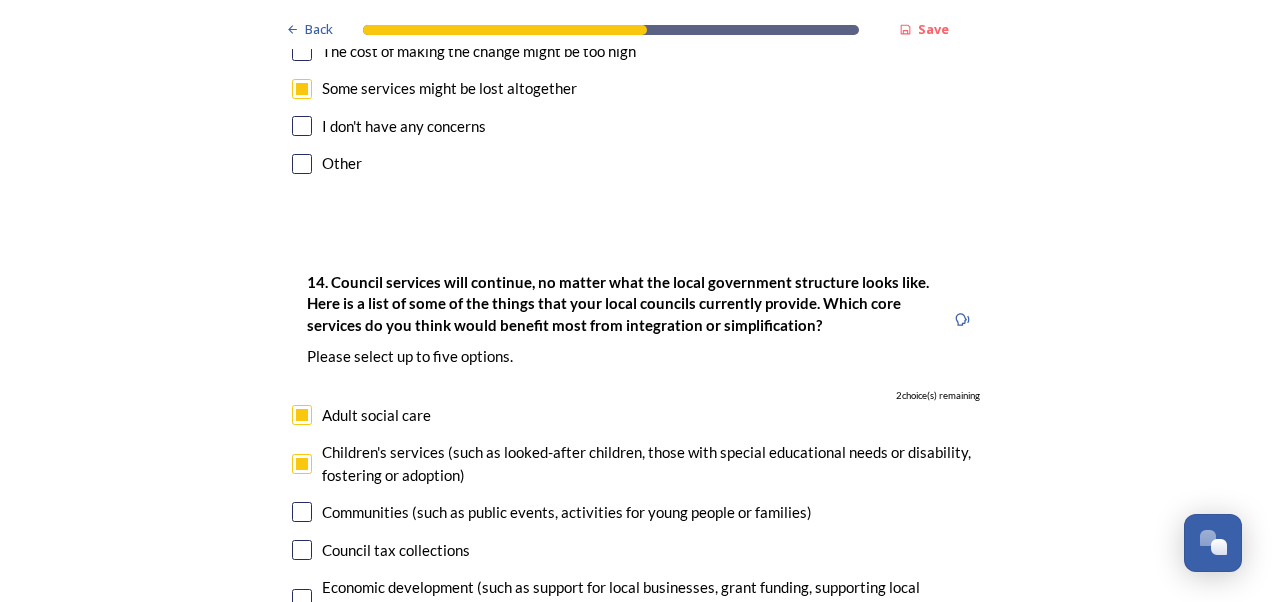 checkbox on "true" 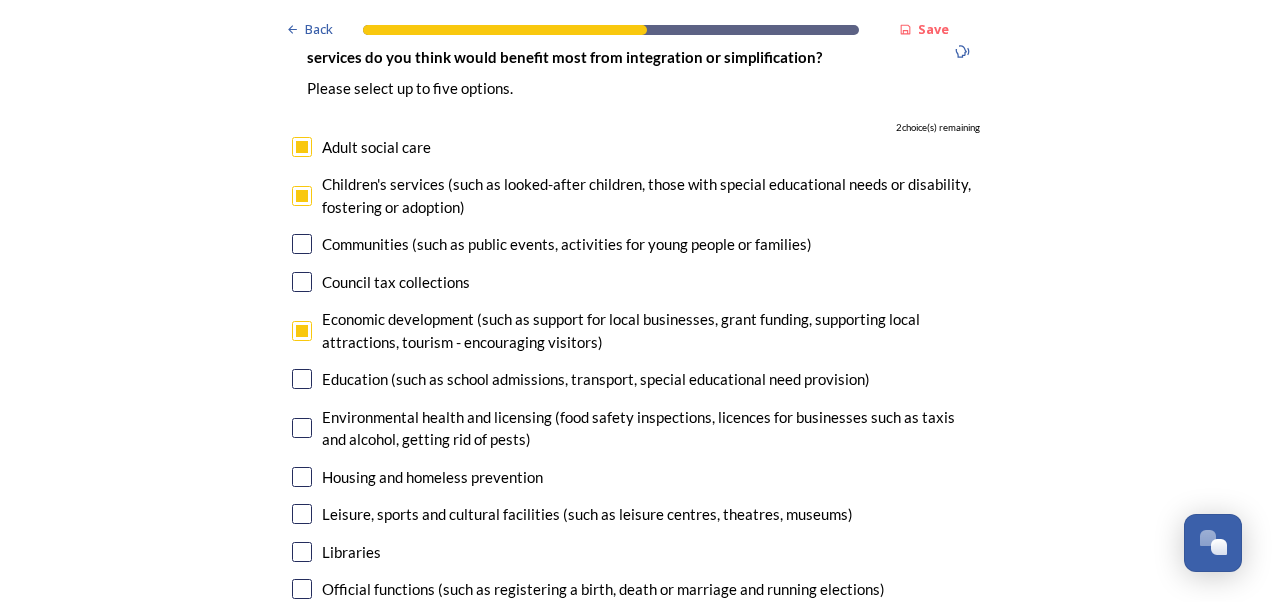 scroll, scrollTop: 4900, scrollLeft: 0, axis: vertical 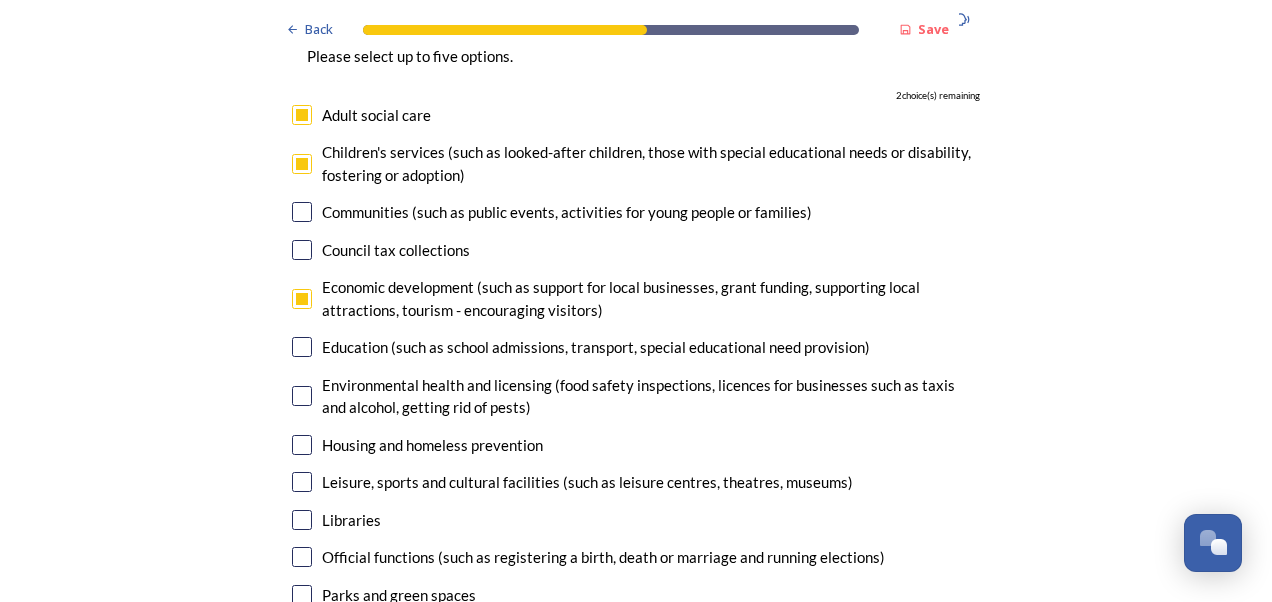 click at bounding box center (302, 595) 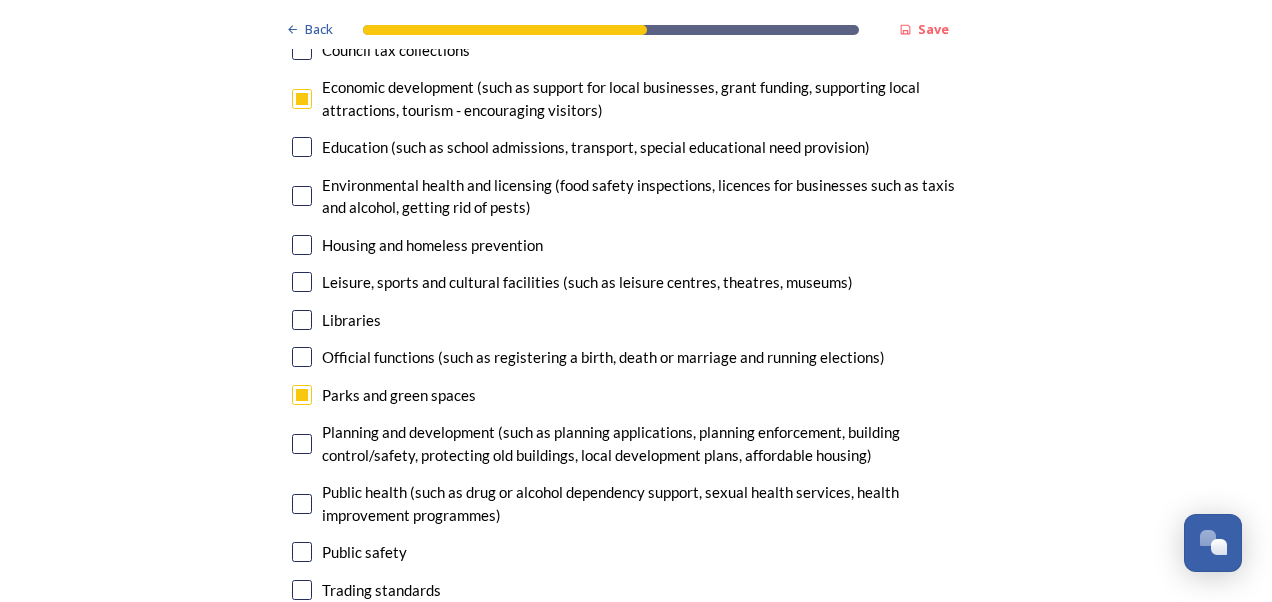 scroll, scrollTop: 5200, scrollLeft: 0, axis: vertical 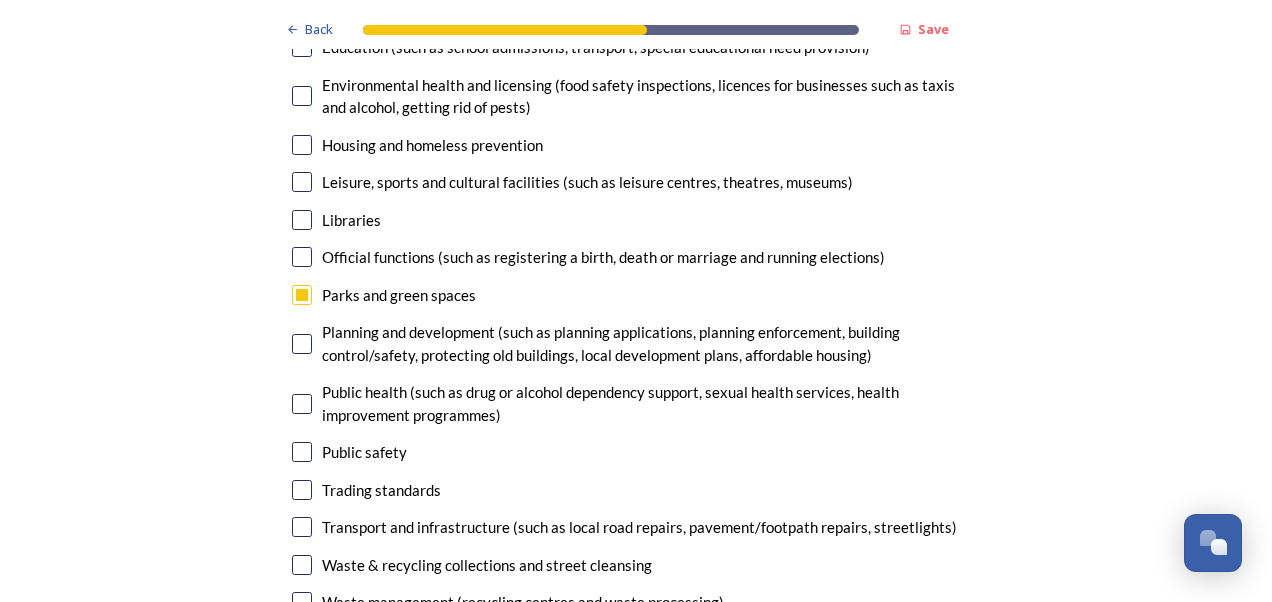 click at bounding box center [302, 527] 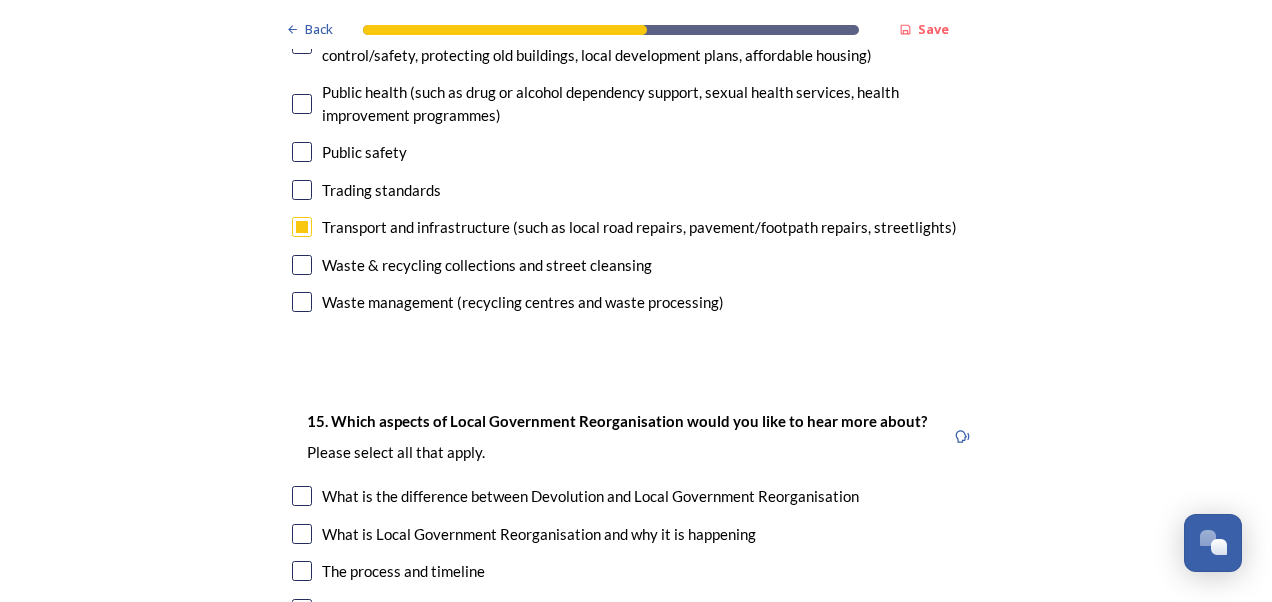scroll, scrollTop: 5600, scrollLeft: 0, axis: vertical 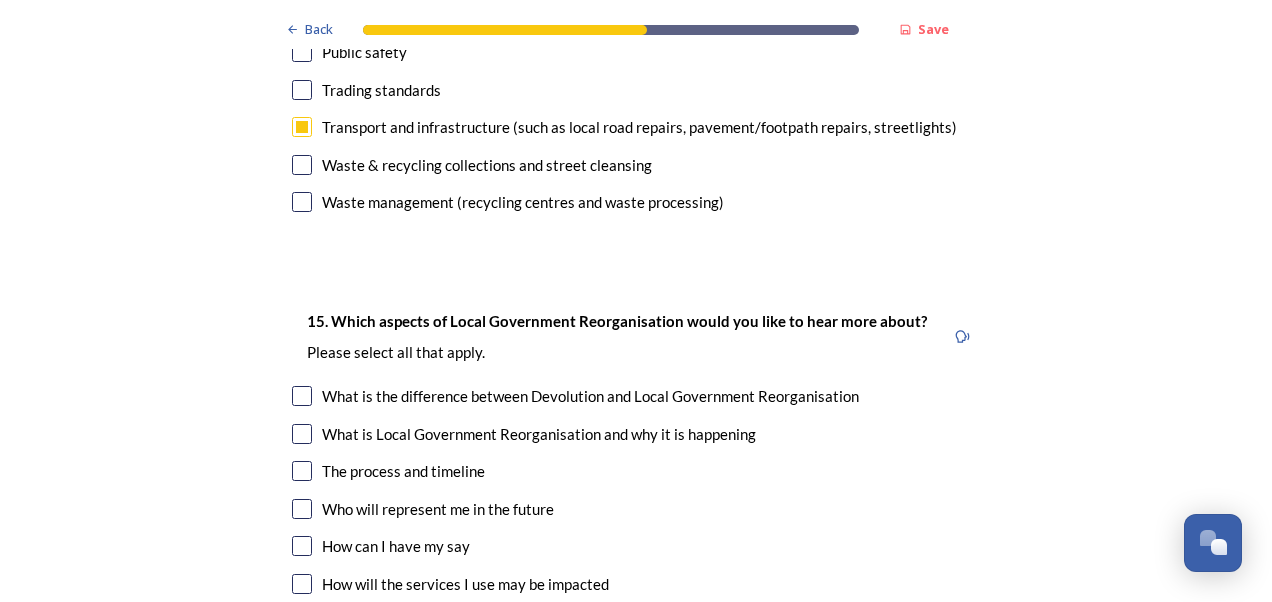 click at bounding box center (302, 471) 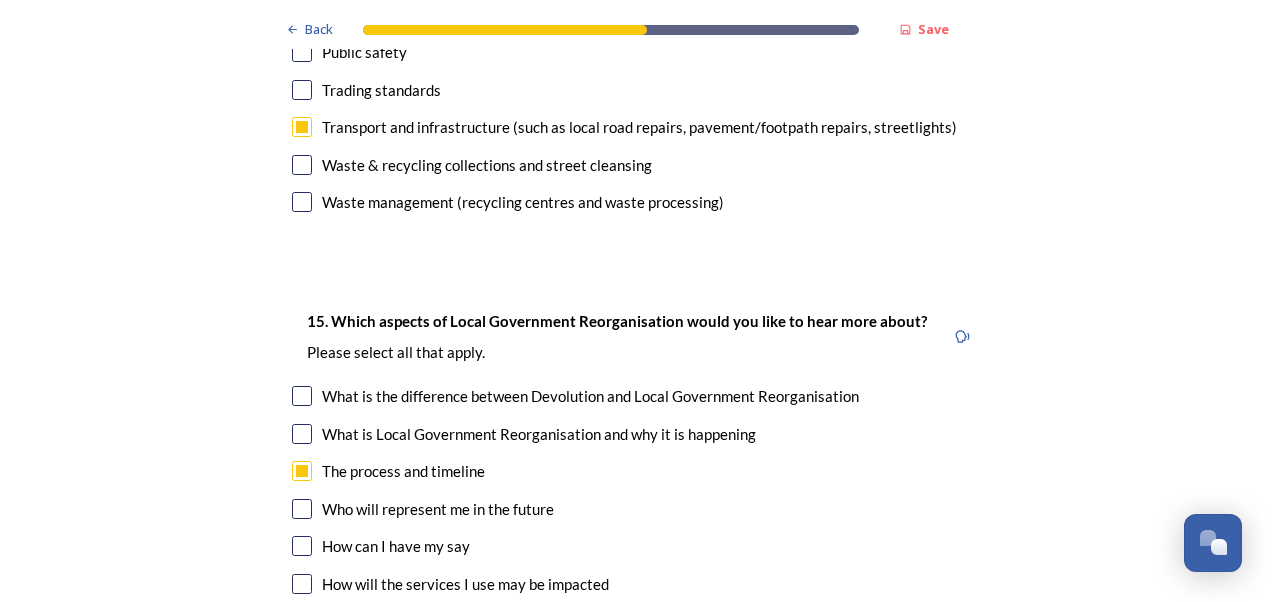 click at bounding box center (302, 509) 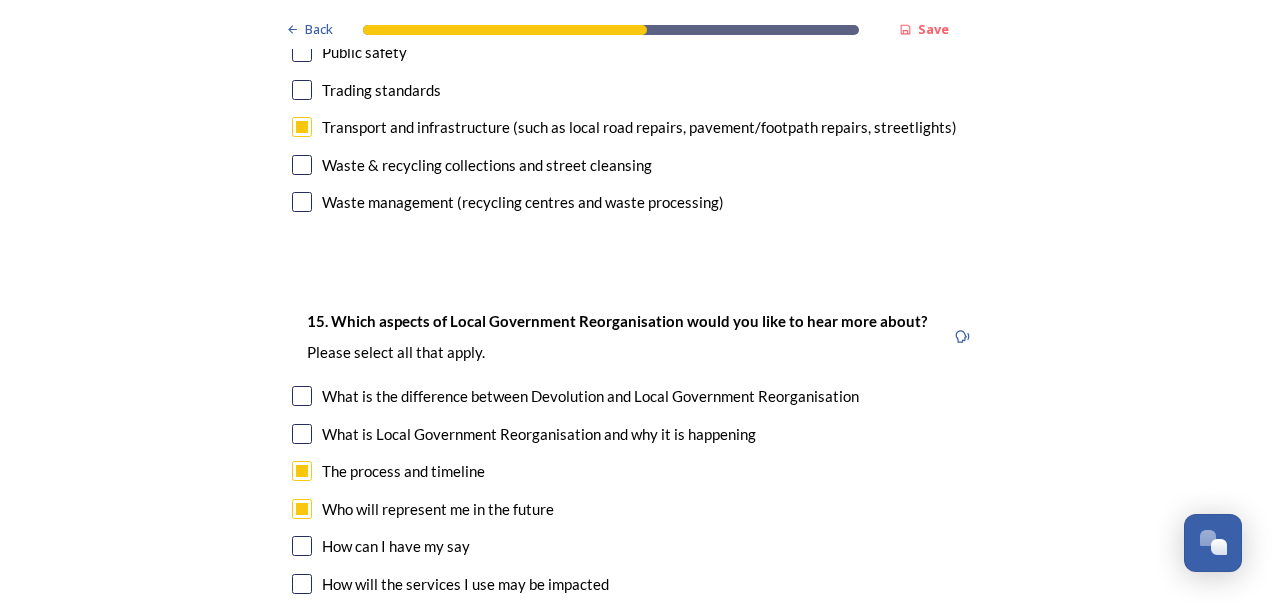click at bounding box center [302, 546] 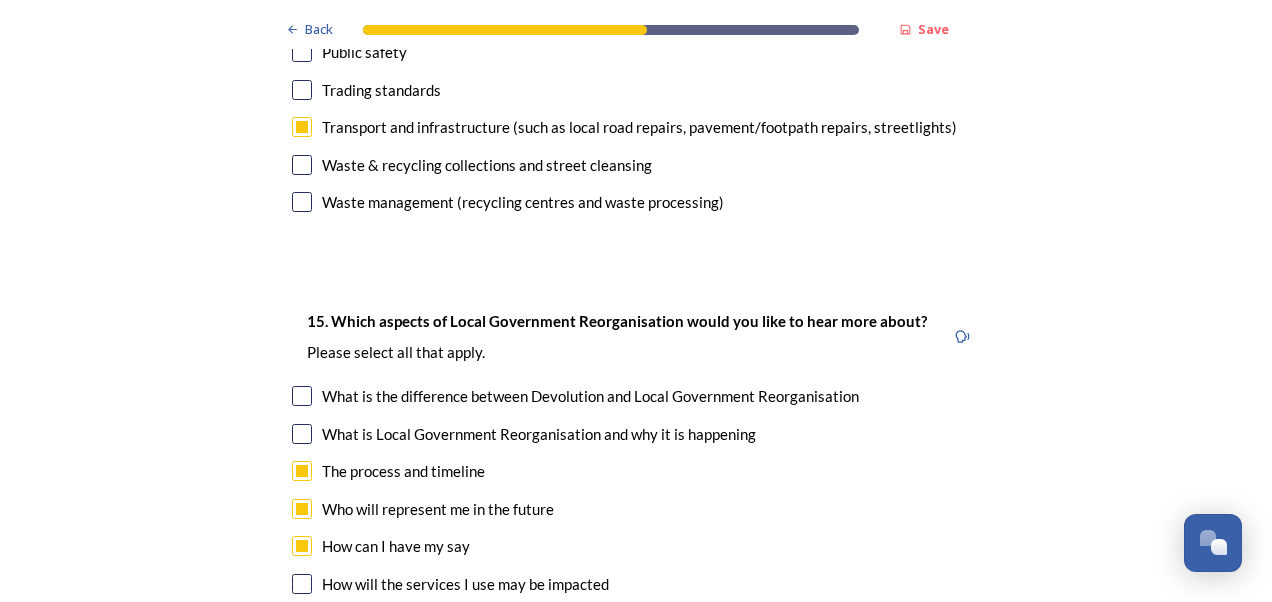 click at bounding box center (302, 584) 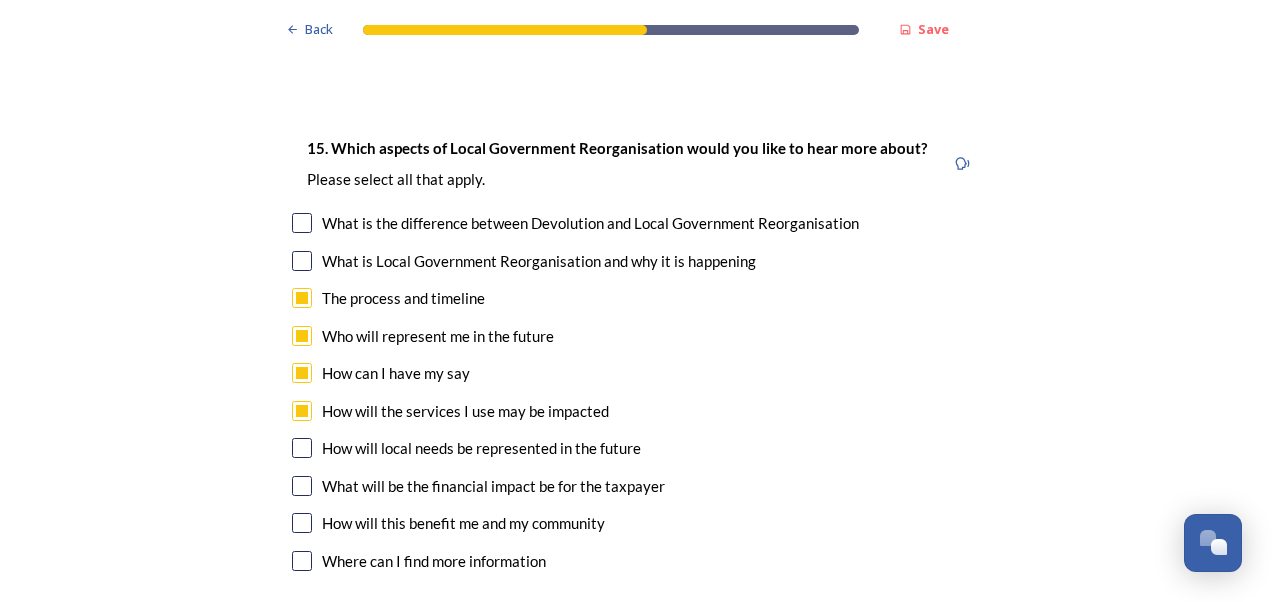 scroll, scrollTop: 5800, scrollLeft: 0, axis: vertical 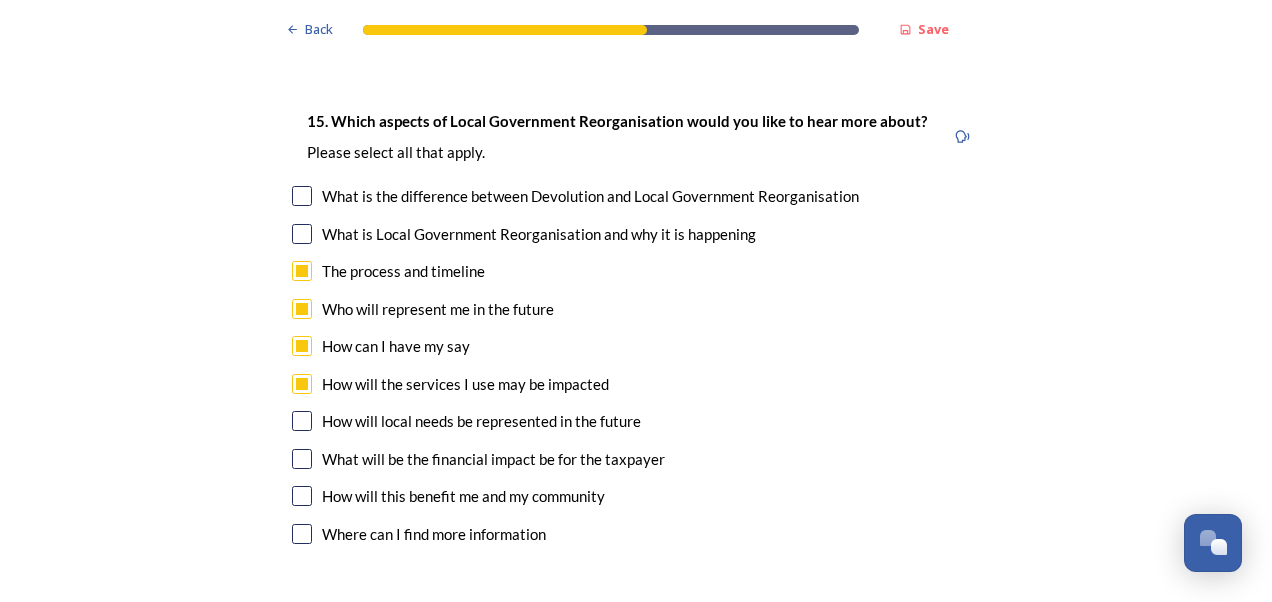 click at bounding box center [302, 496] 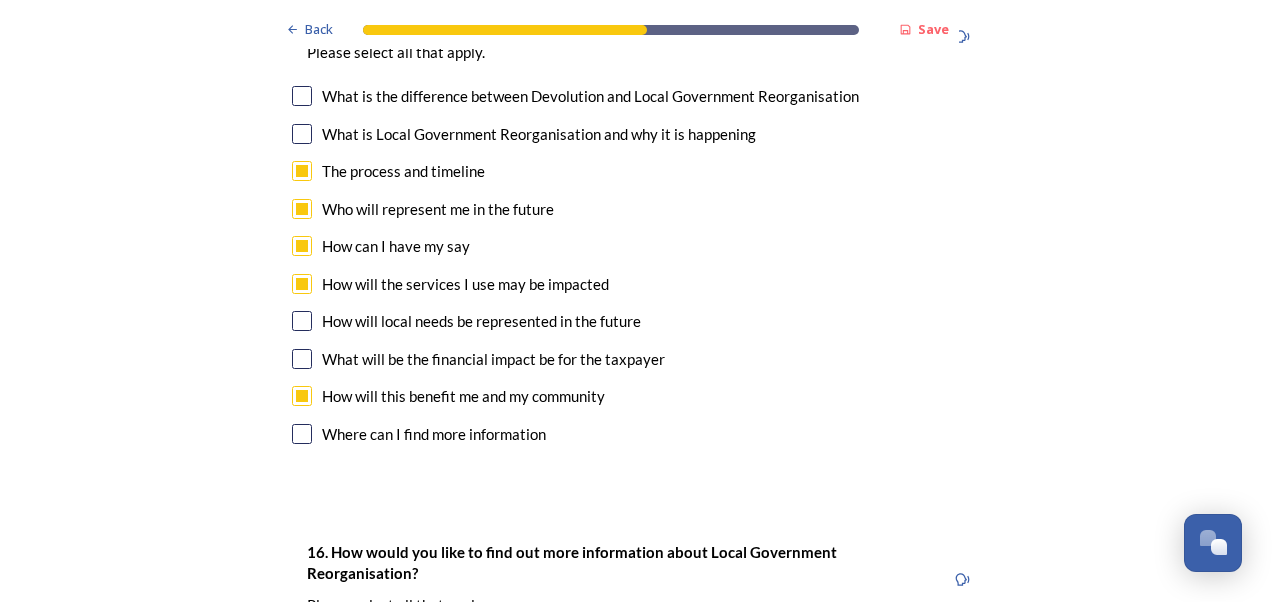 scroll, scrollTop: 6000, scrollLeft: 0, axis: vertical 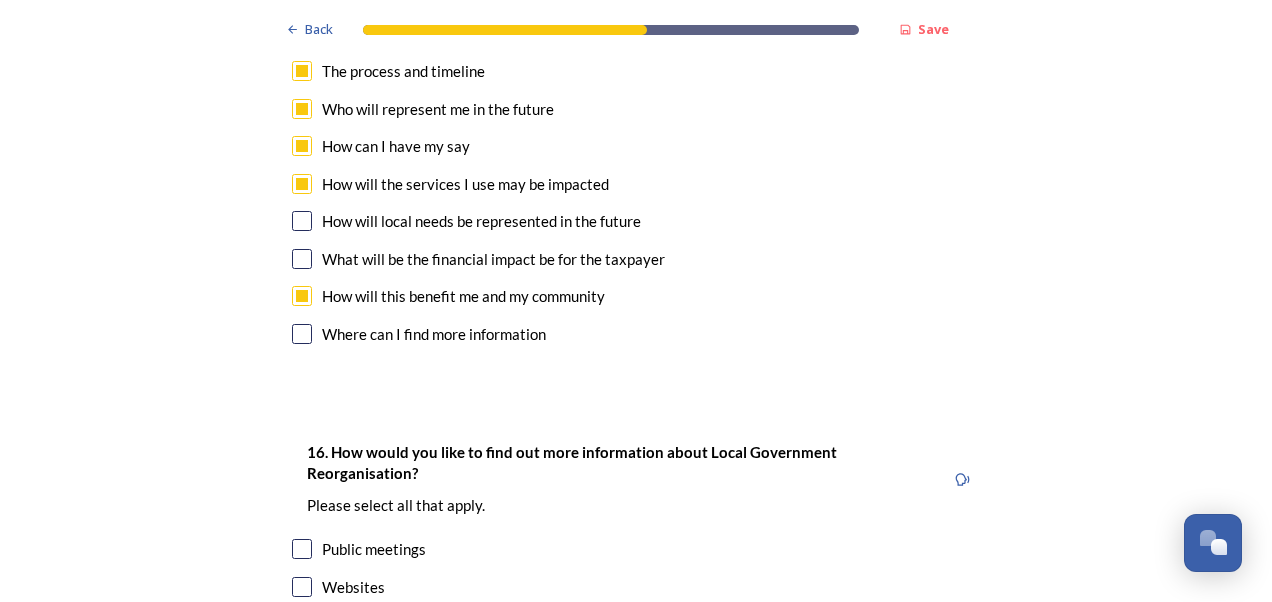 click at bounding box center (302, 549) 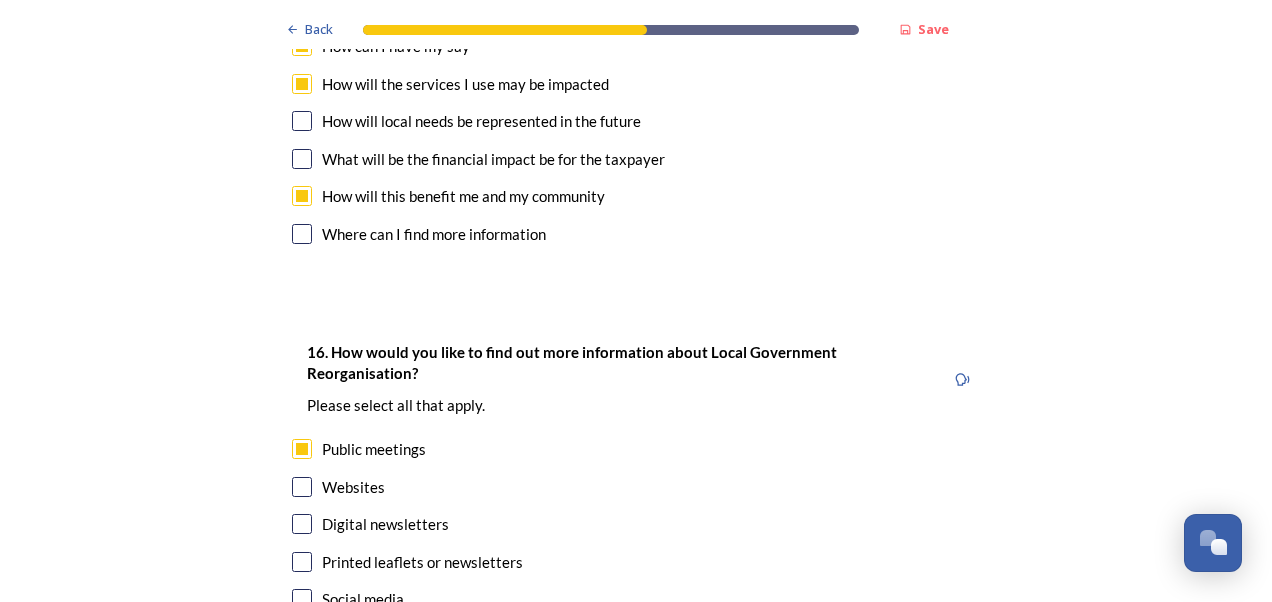 scroll, scrollTop: 6200, scrollLeft: 0, axis: vertical 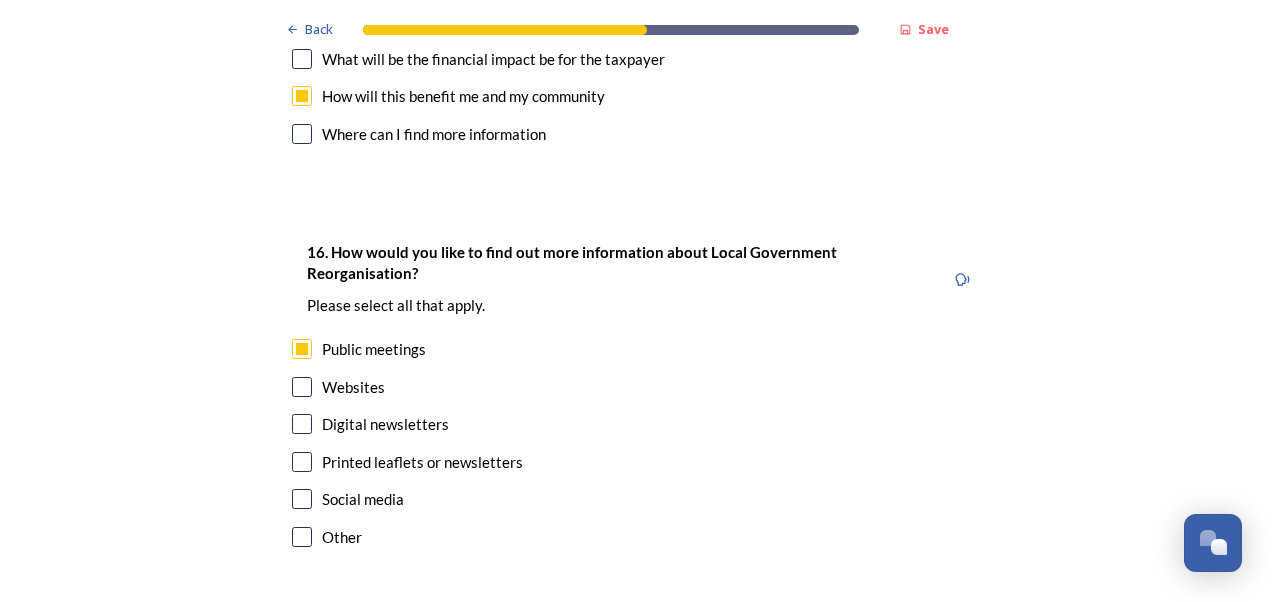 click on "Continue" at bounding box center [622, 647] 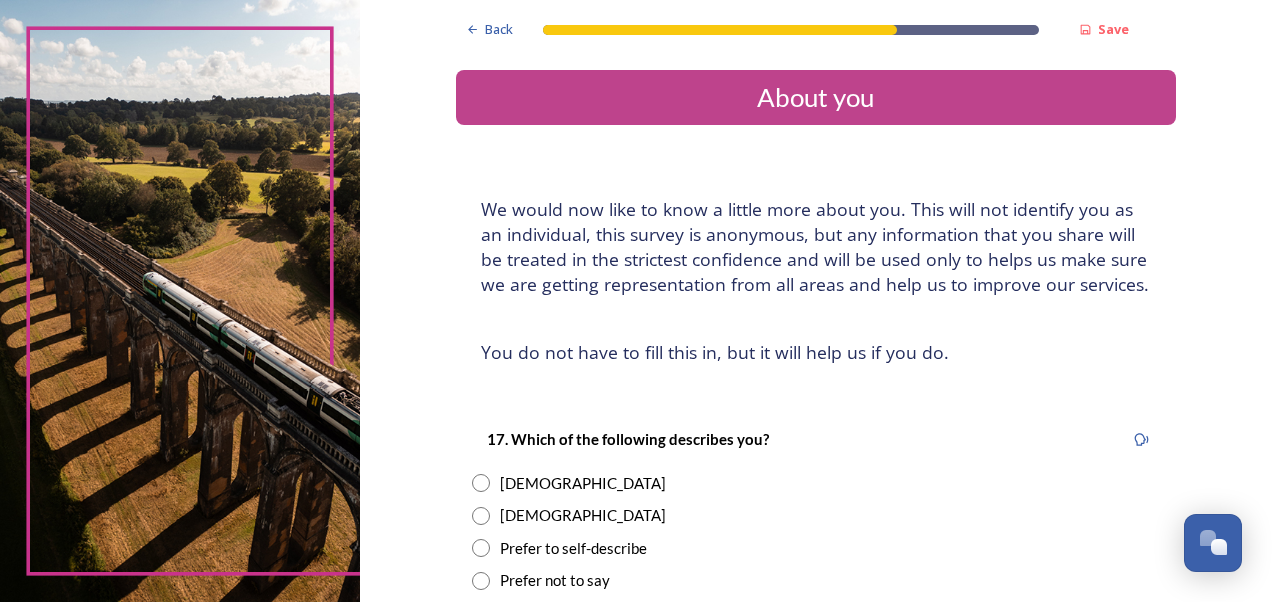click at bounding box center (481, 516) 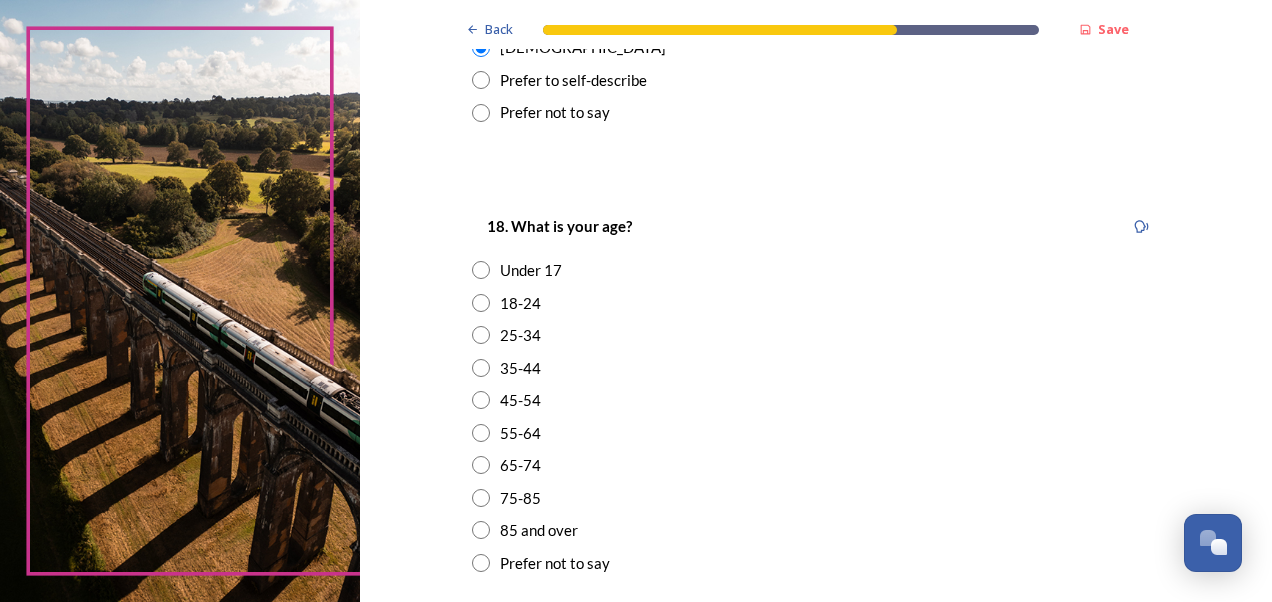 scroll, scrollTop: 500, scrollLeft: 0, axis: vertical 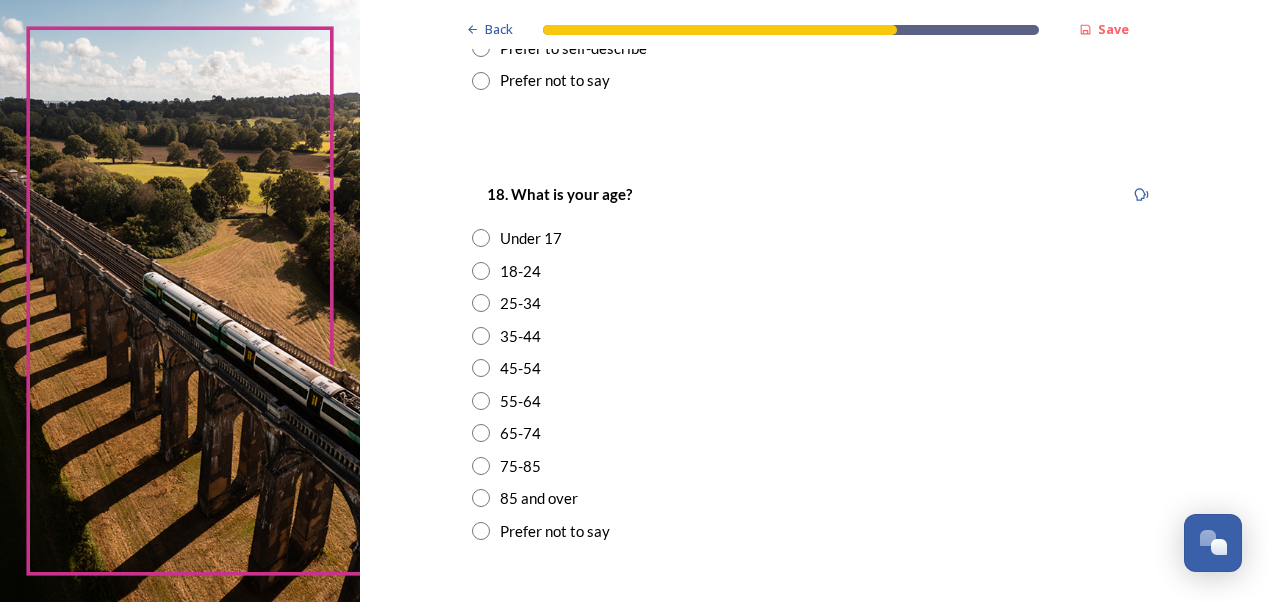 click at bounding box center (481, 433) 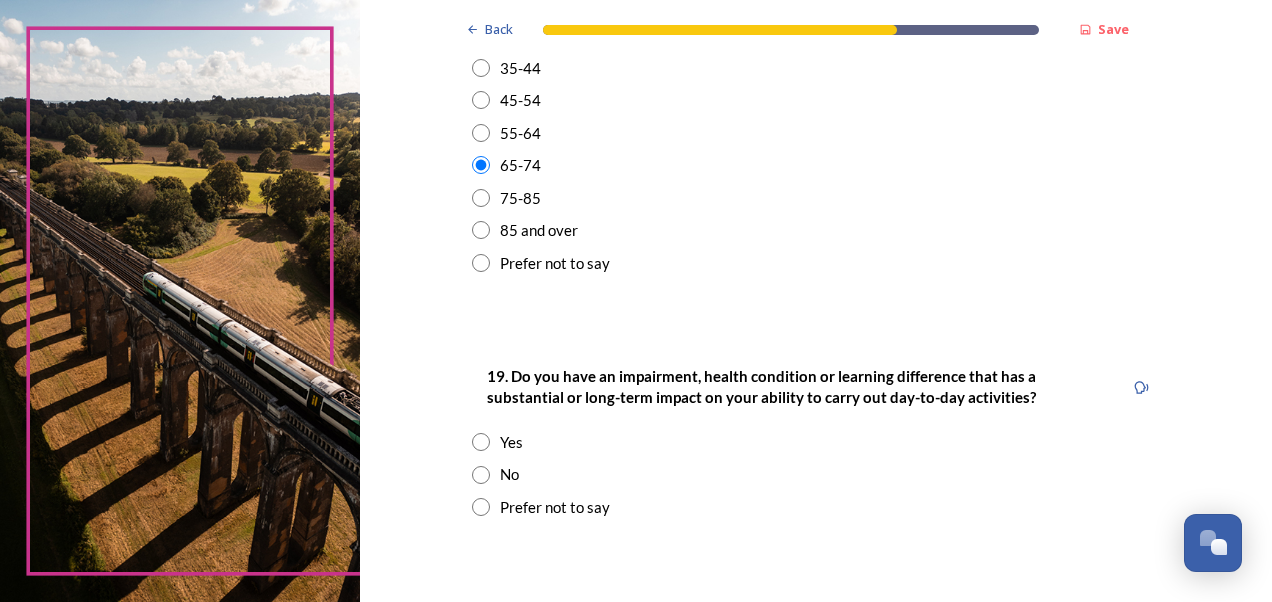 scroll, scrollTop: 800, scrollLeft: 0, axis: vertical 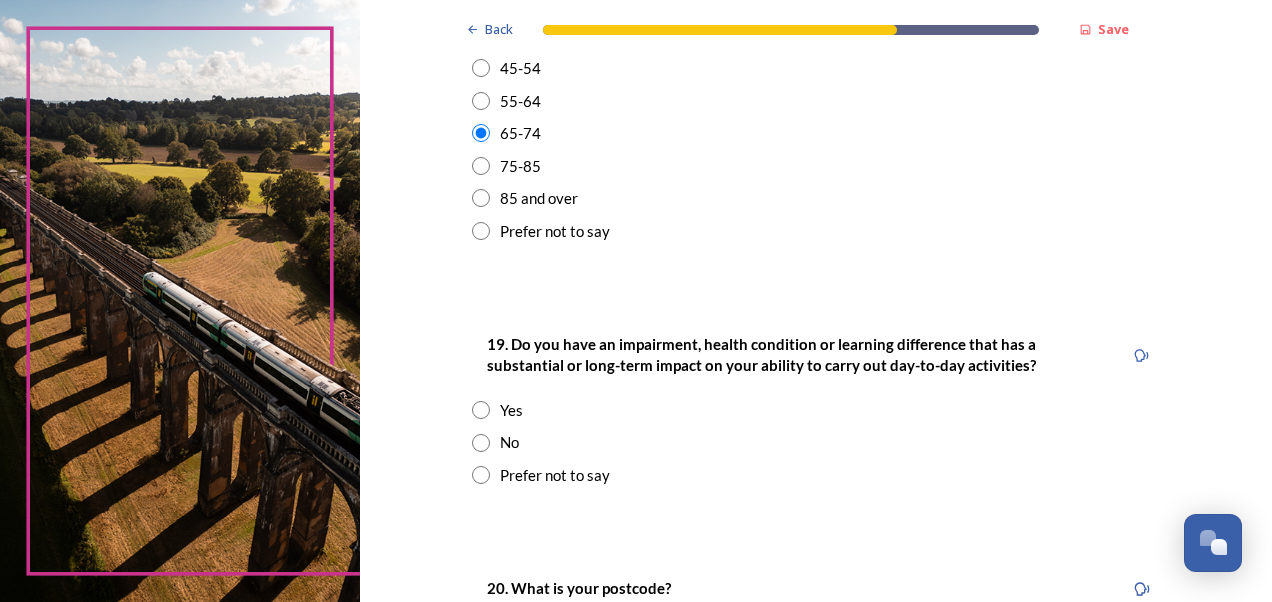 click at bounding box center (481, 475) 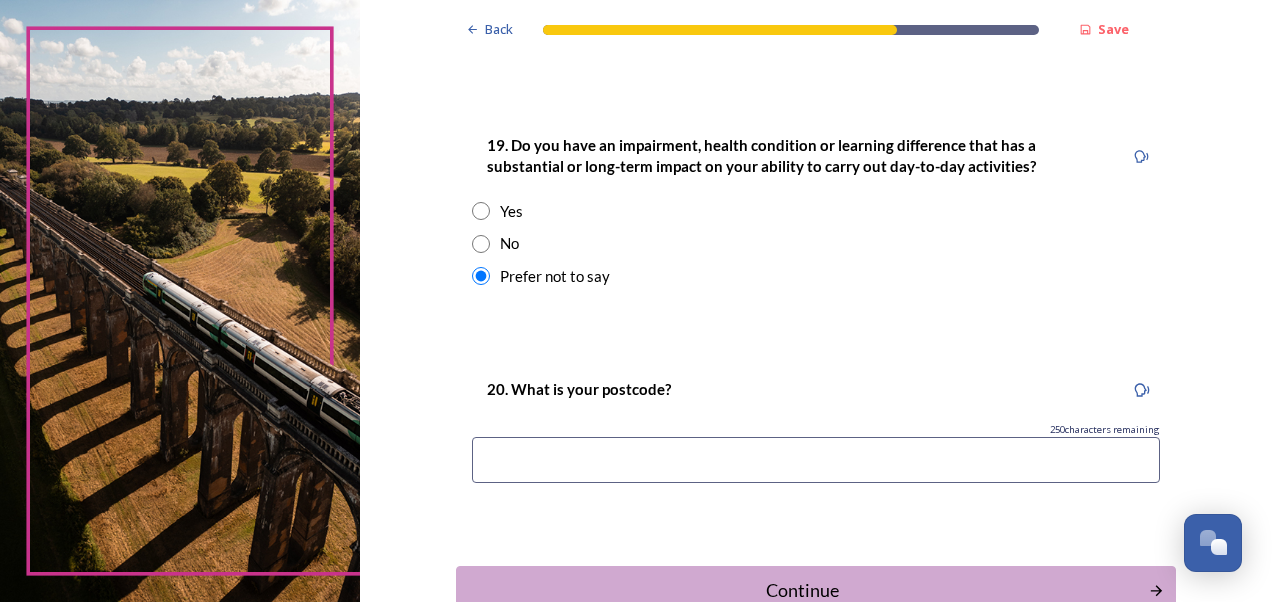 scroll, scrollTop: 1000, scrollLeft: 0, axis: vertical 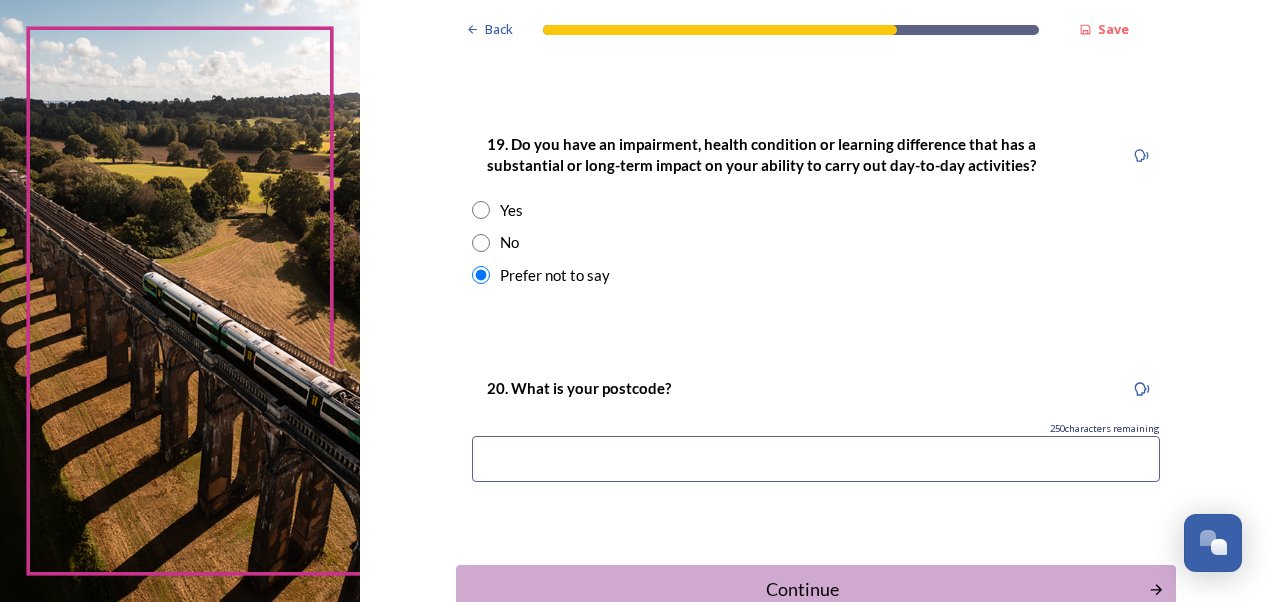 click at bounding box center (816, 459) 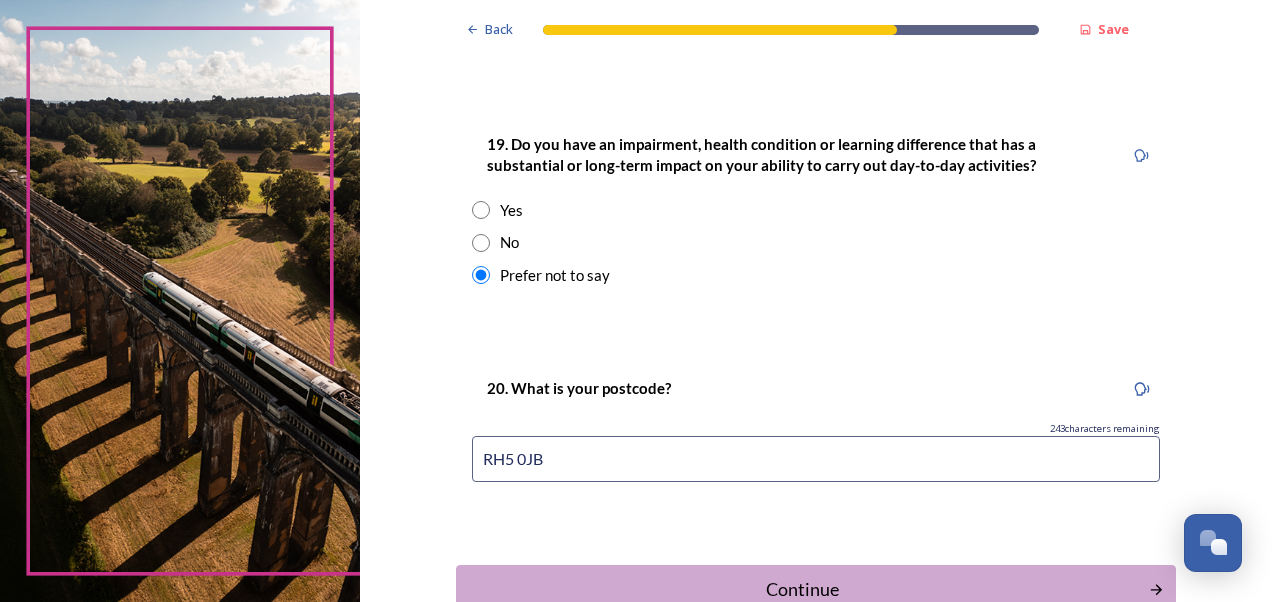 scroll, scrollTop: 1100, scrollLeft: 0, axis: vertical 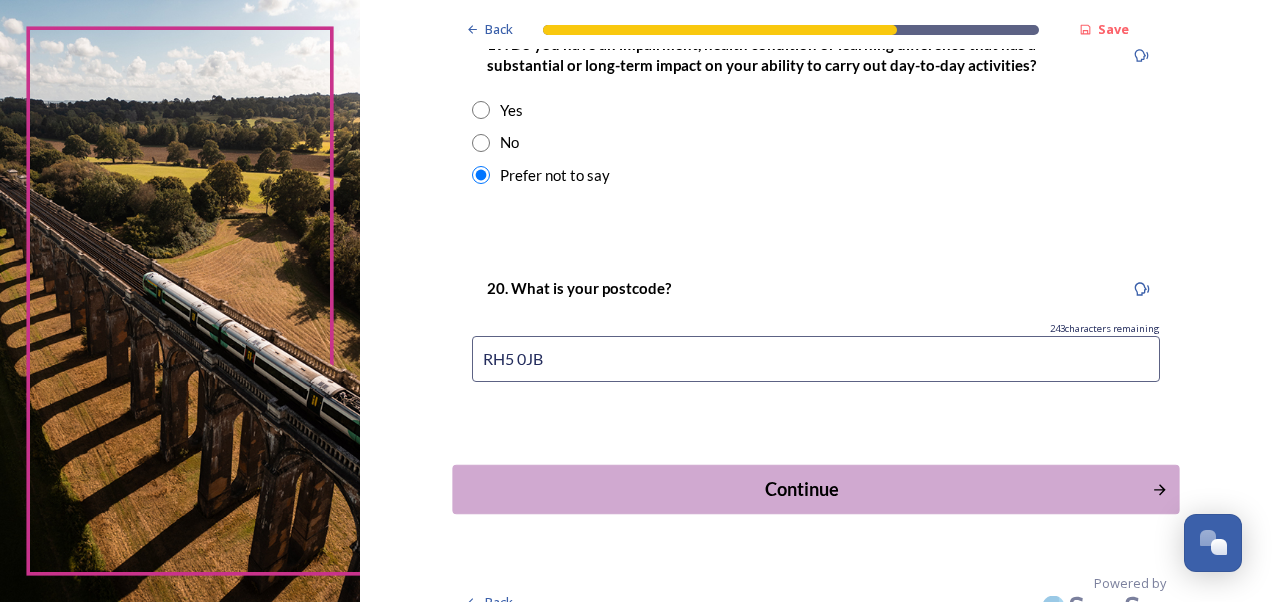 type on "RH5 0JB" 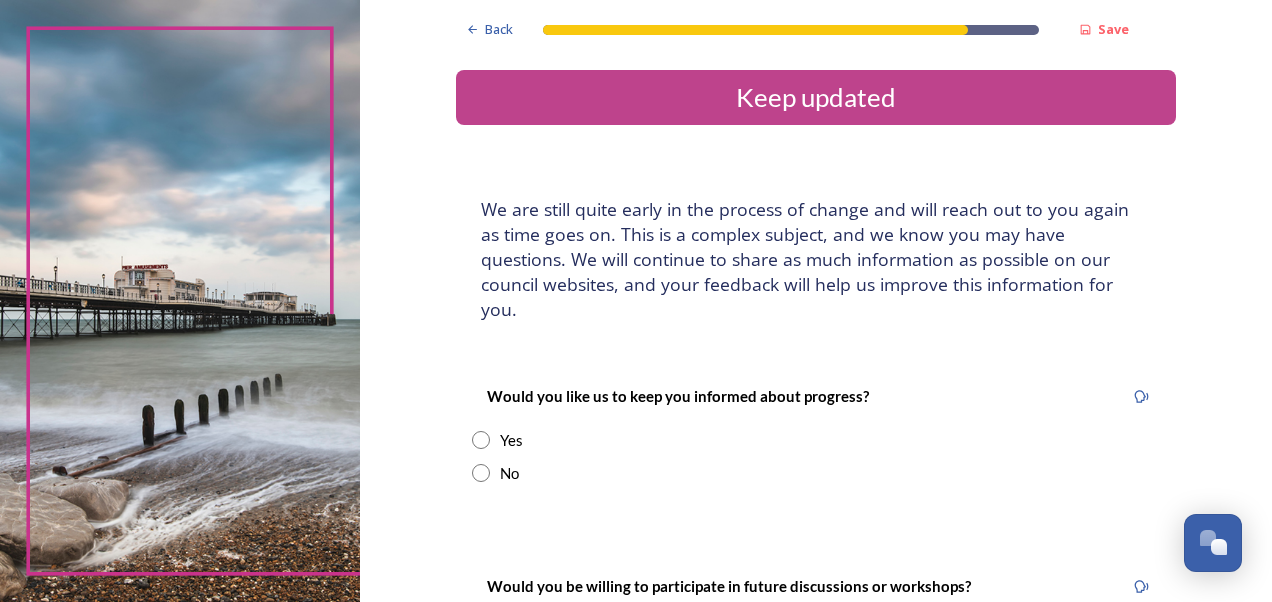 click at bounding box center (481, 440) 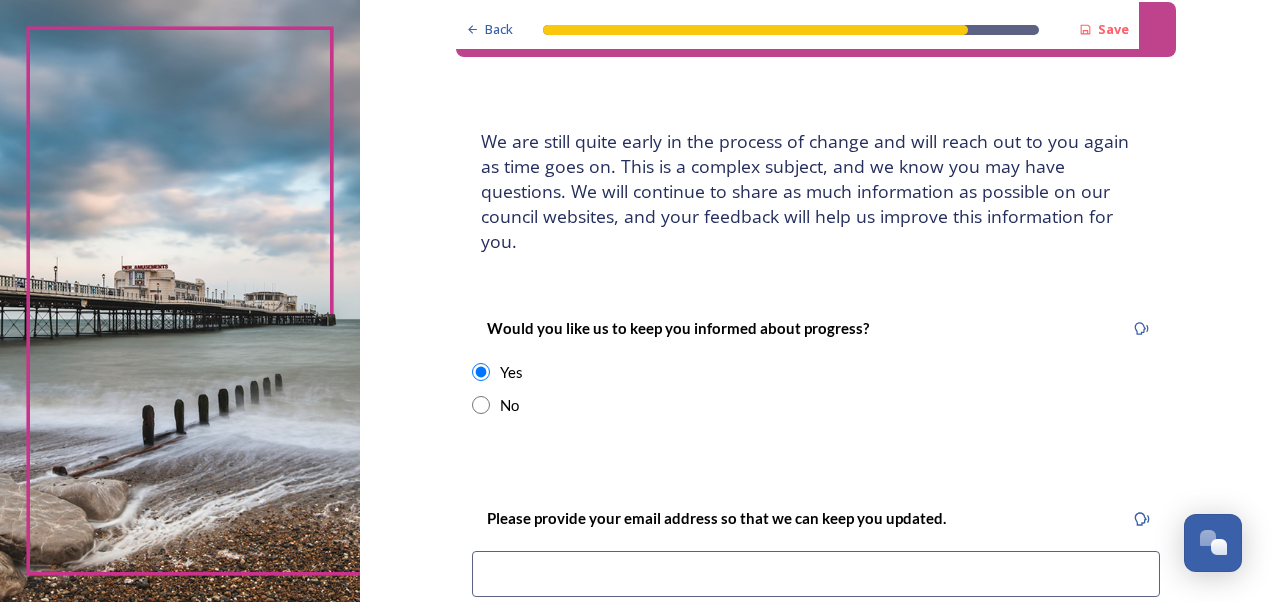 scroll, scrollTop: 100, scrollLeft: 0, axis: vertical 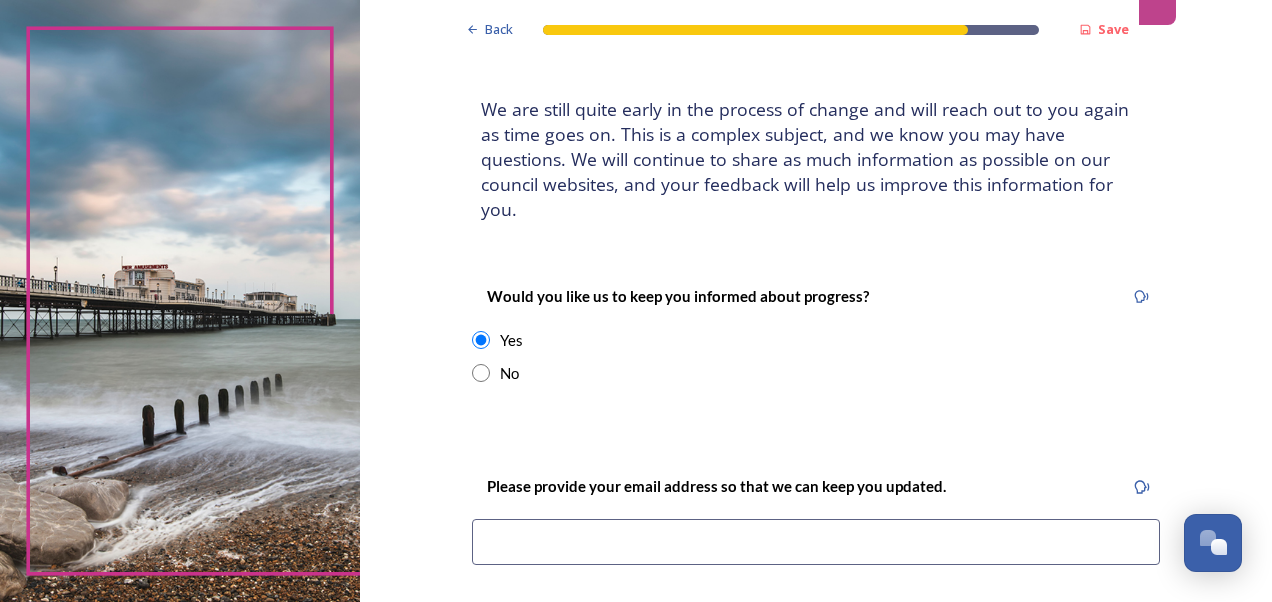 click at bounding box center [816, 542] 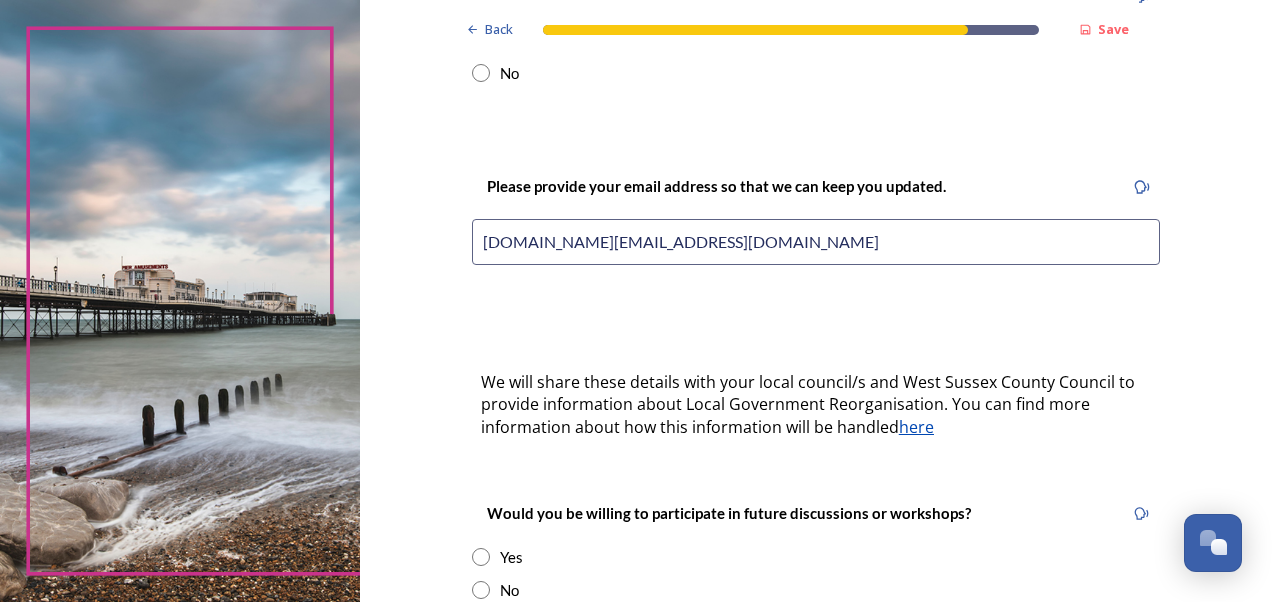 scroll, scrollTop: 500, scrollLeft: 0, axis: vertical 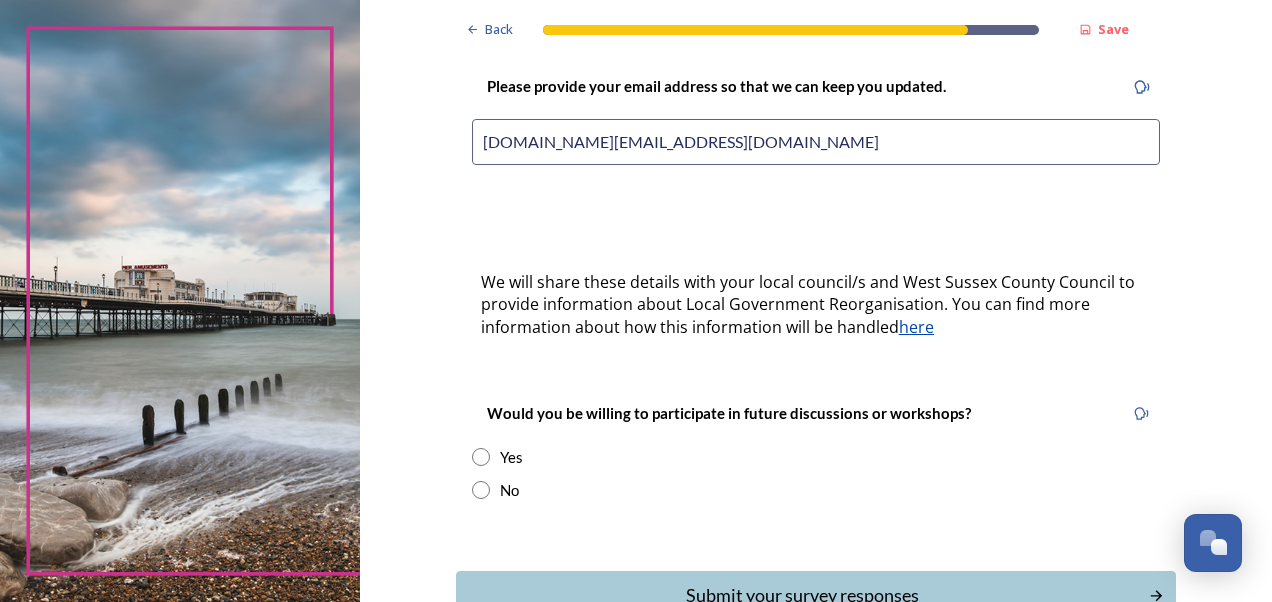 type on "[DOMAIN_NAME][EMAIL_ADDRESS][DOMAIN_NAME]" 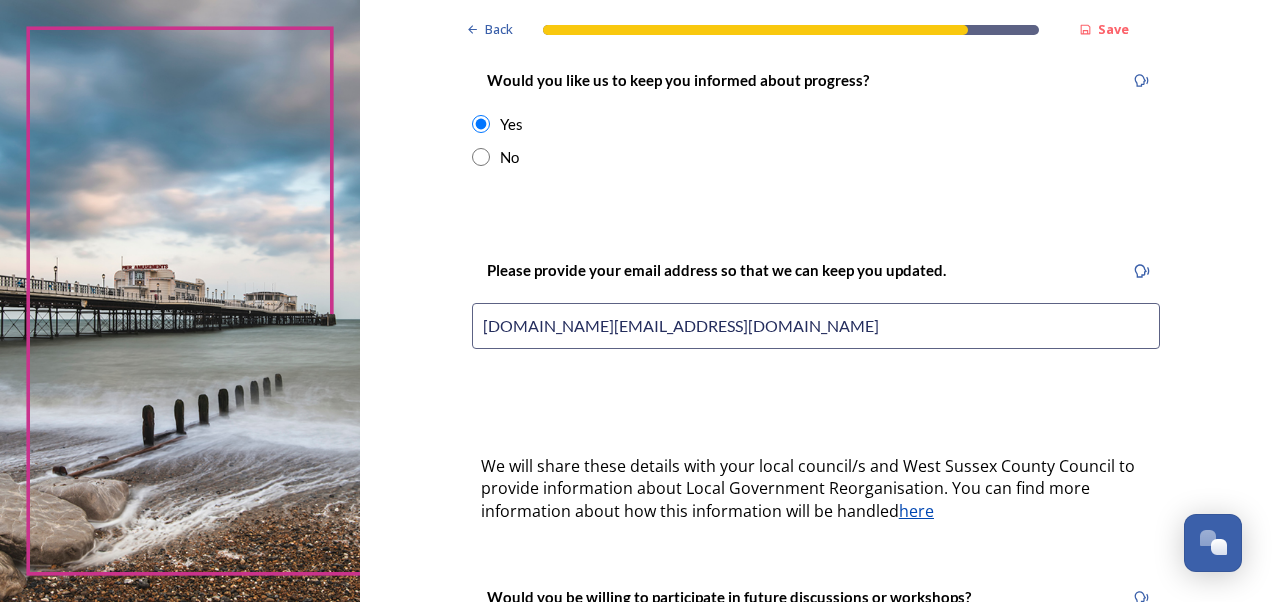 scroll, scrollTop: 300, scrollLeft: 0, axis: vertical 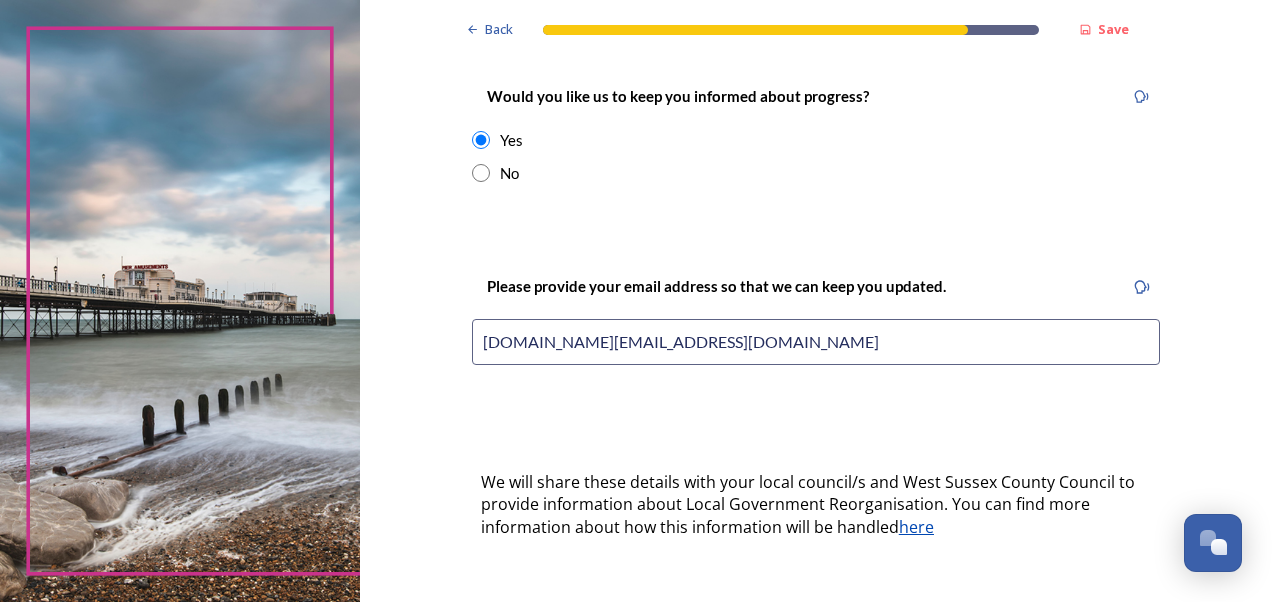 drag, startPoint x: 680, startPoint y: 320, endPoint x: 472, endPoint y: 330, distance: 208.24025 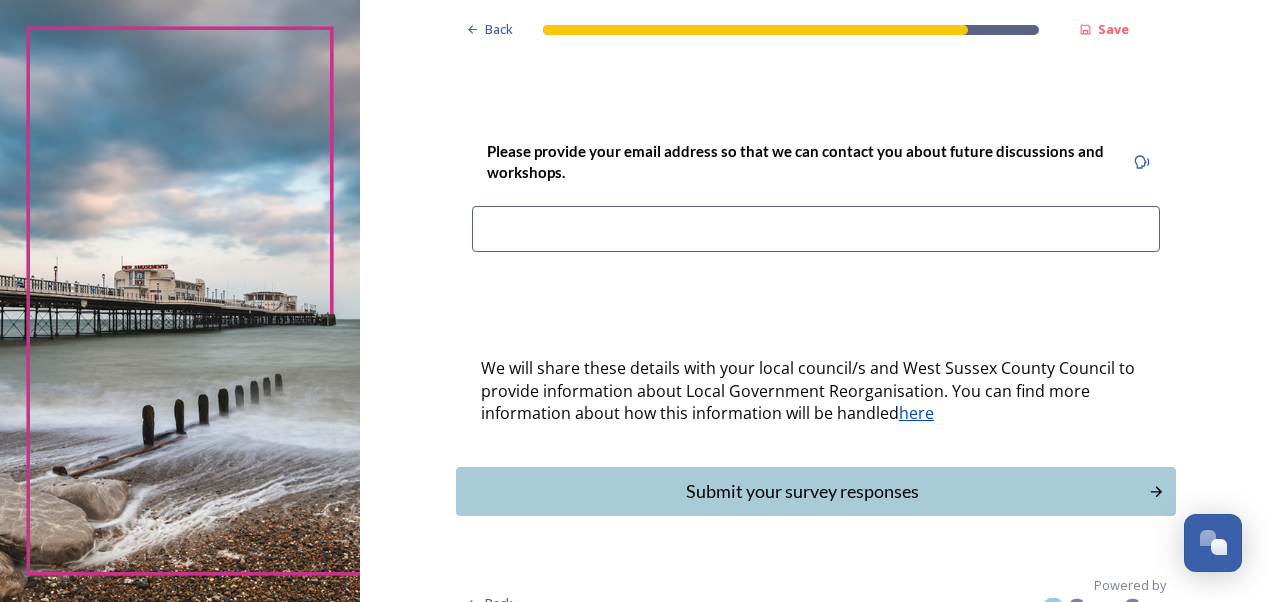 scroll, scrollTop: 955, scrollLeft: 0, axis: vertical 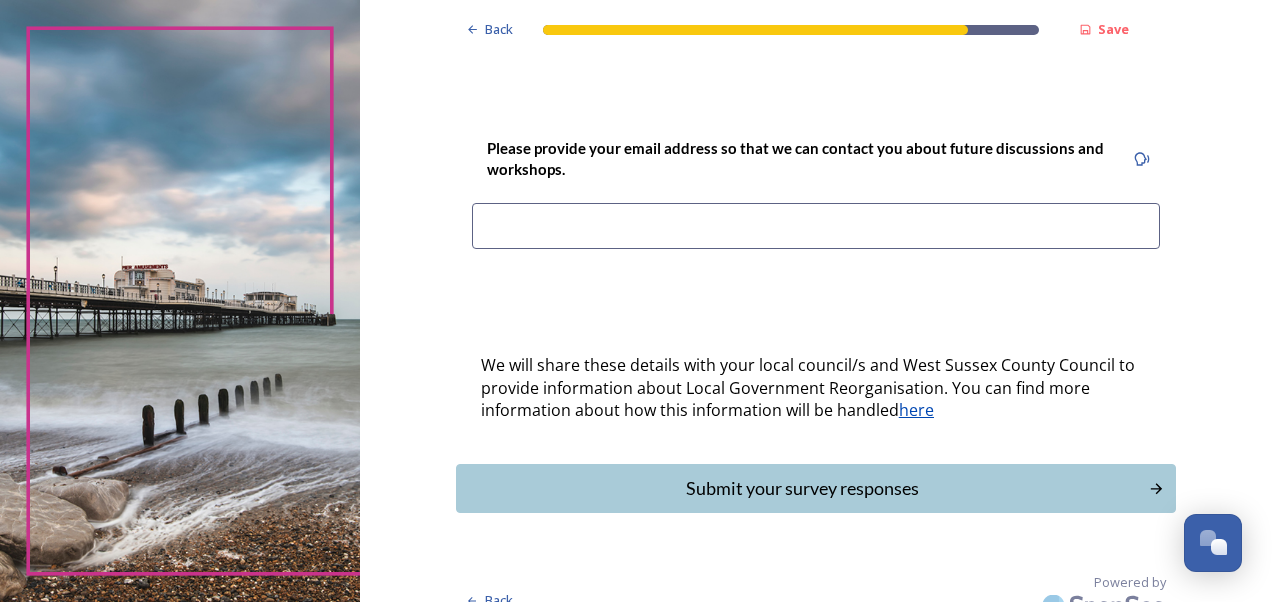 click at bounding box center [816, 226] 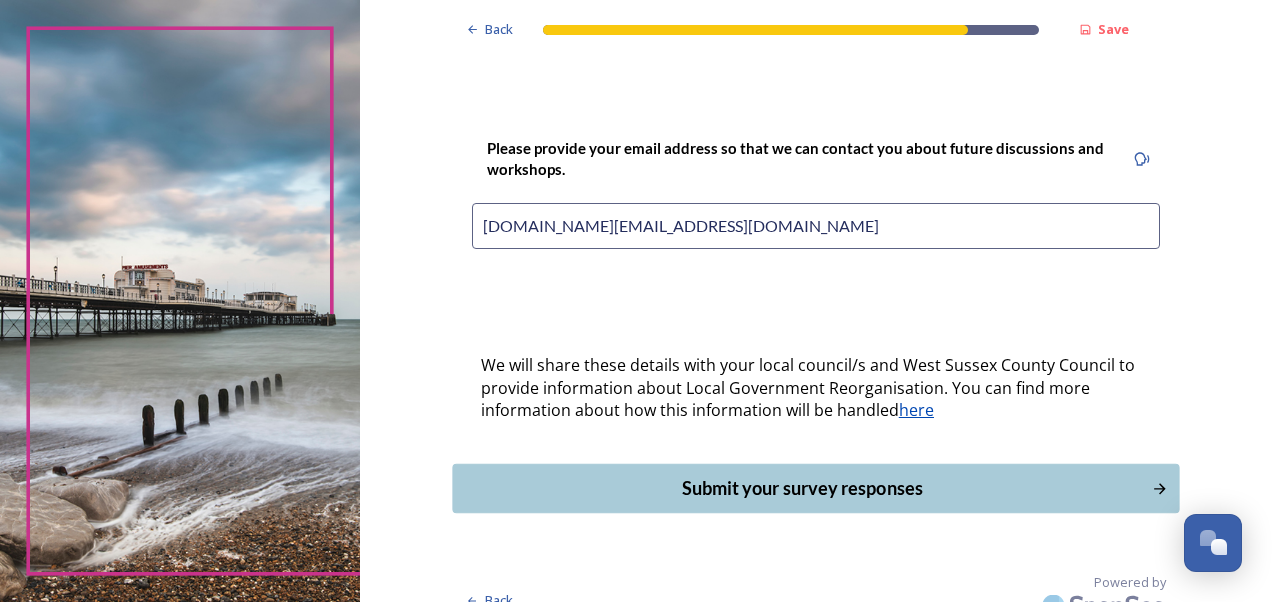 type on "[DOMAIN_NAME][EMAIL_ADDRESS][DOMAIN_NAME]" 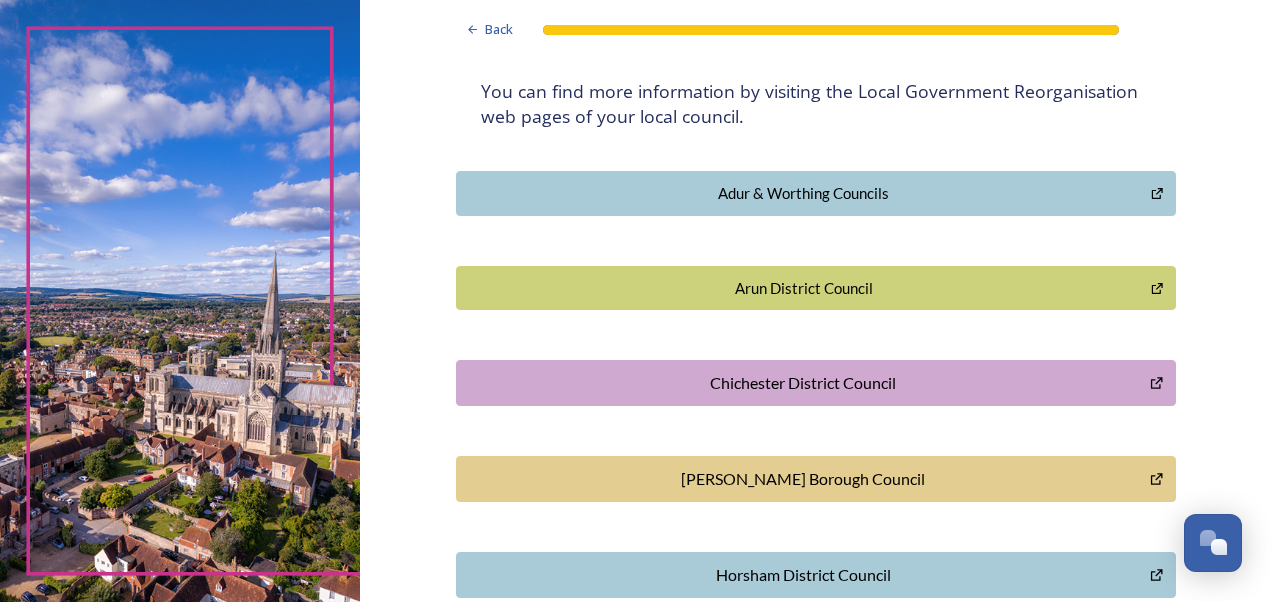 scroll, scrollTop: 82, scrollLeft: 0, axis: vertical 